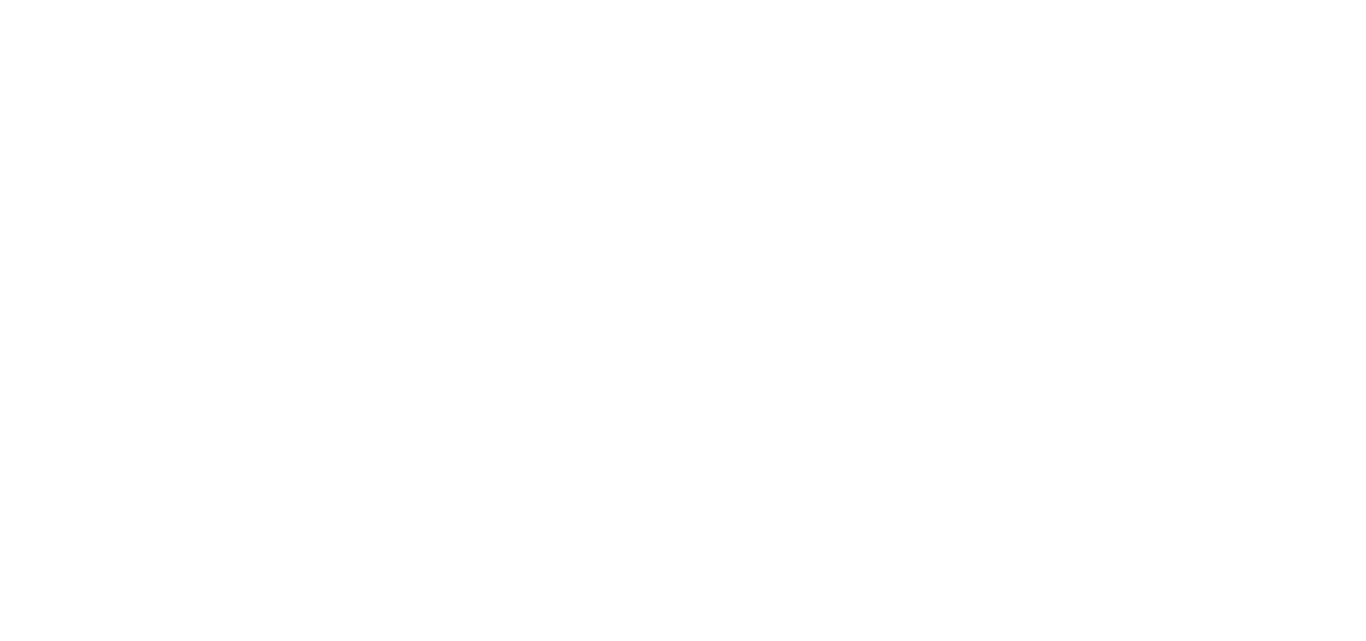 scroll, scrollTop: 0, scrollLeft: 0, axis: both 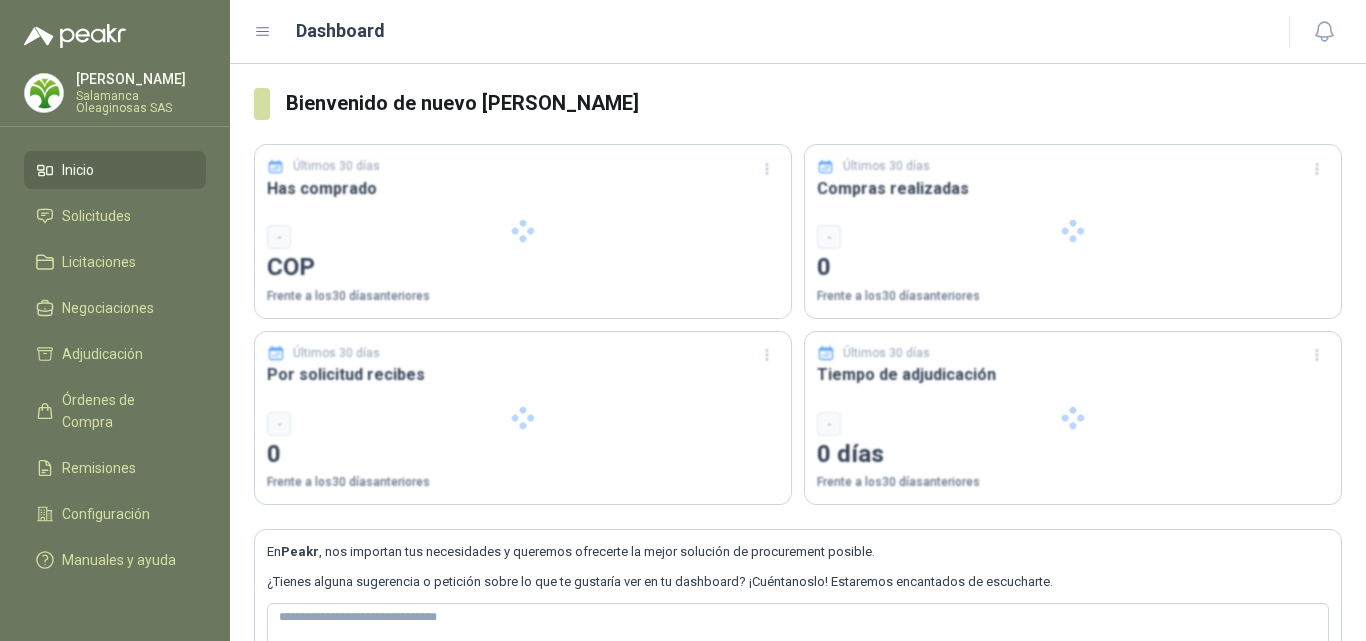 type 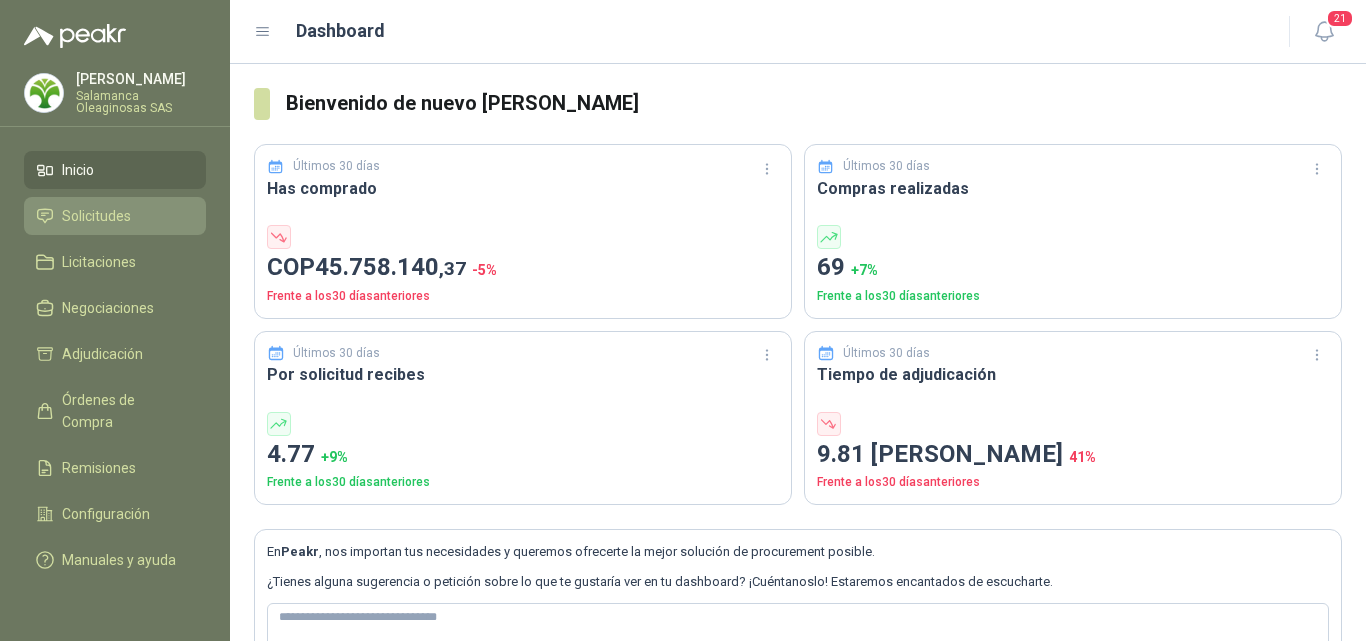 click on "Solicitudes" at bounding box center (96, 216) 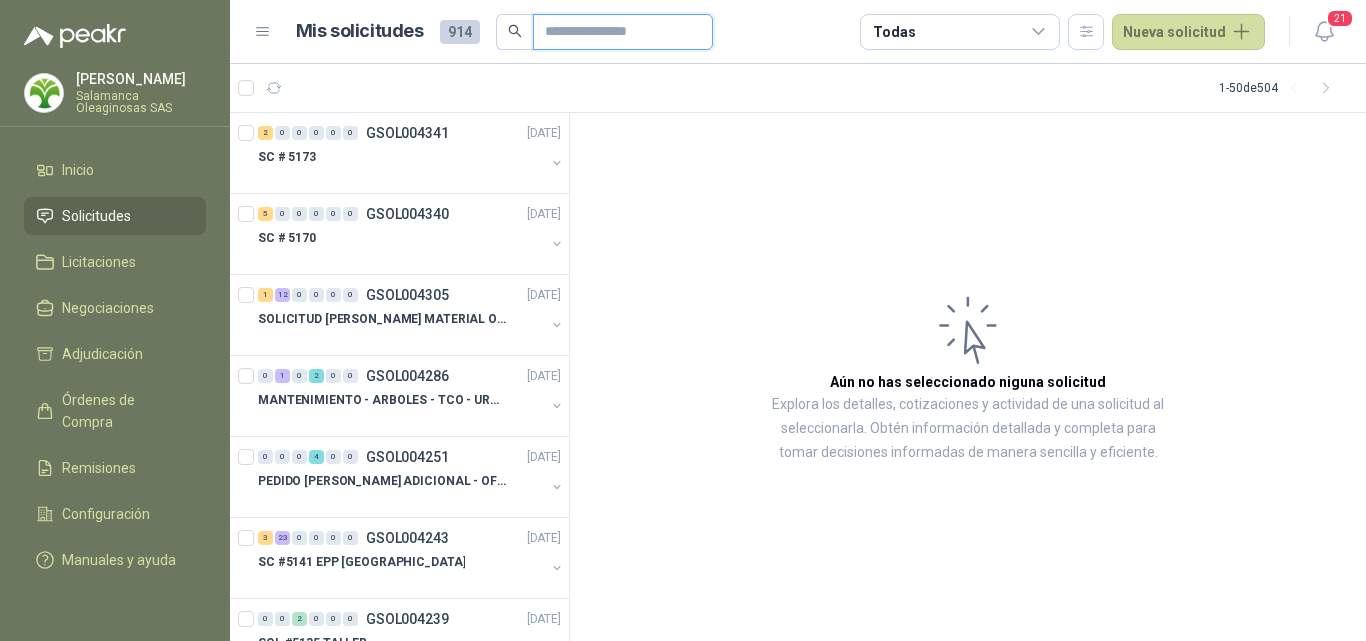 click at bounding box center (615, 32) 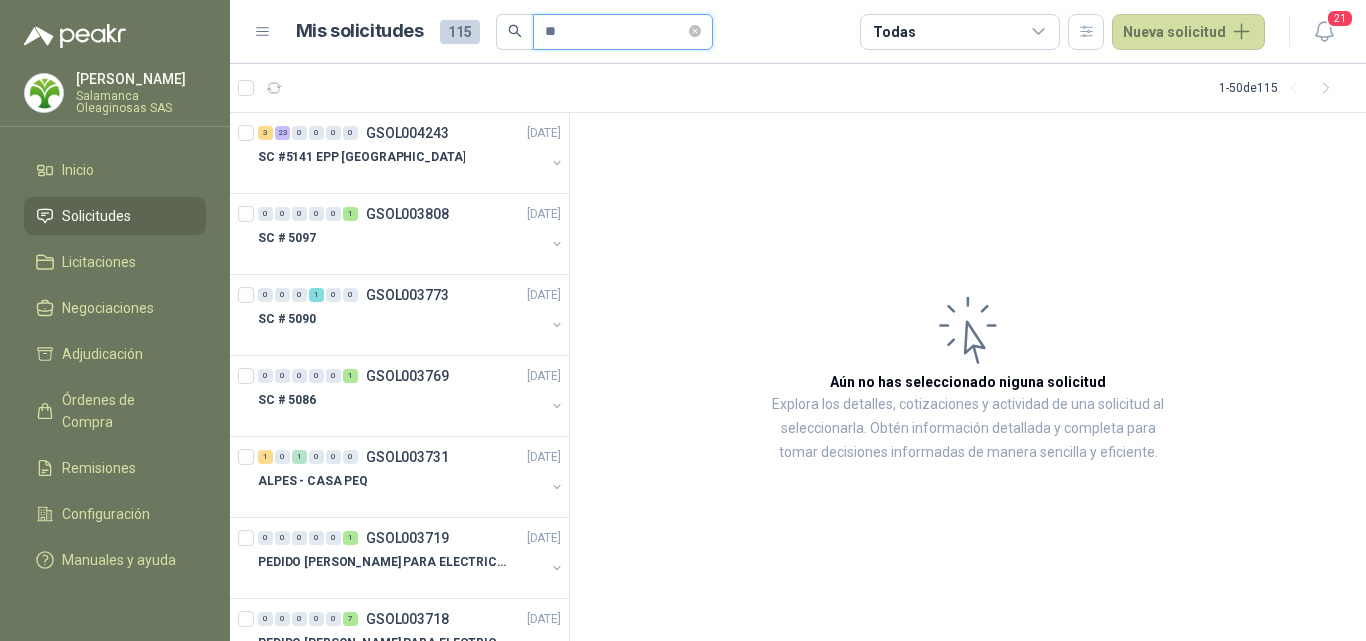 type on "*" 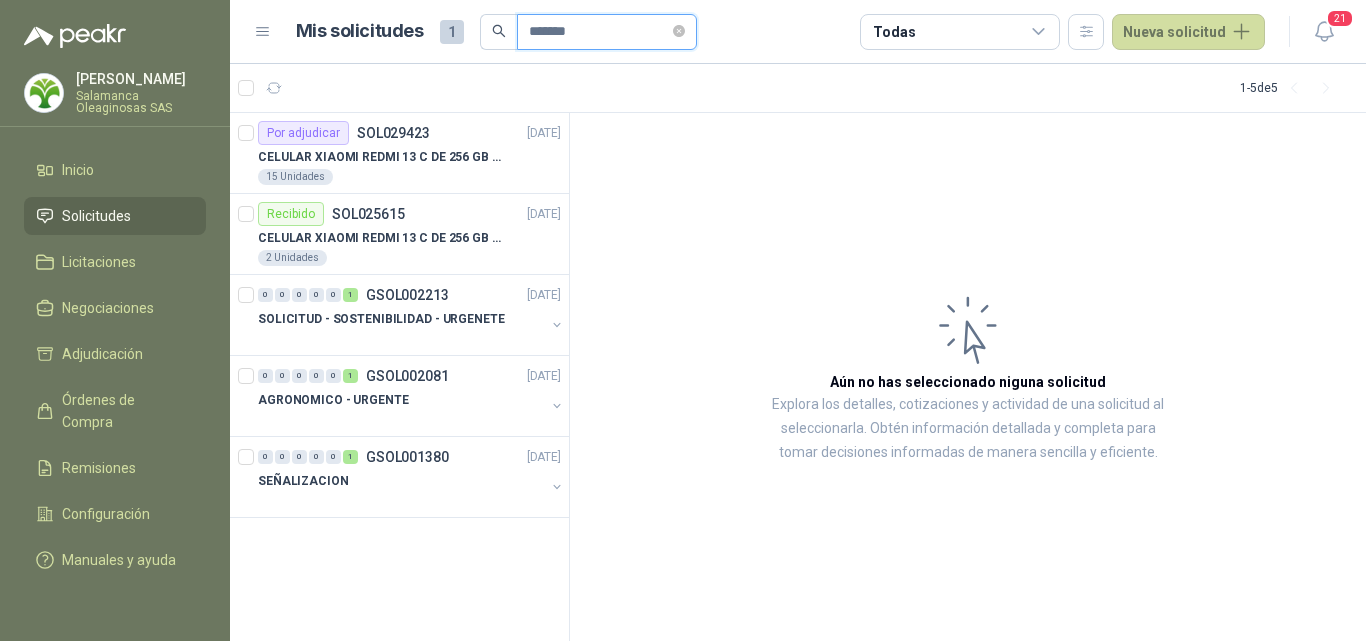 type on "*******" 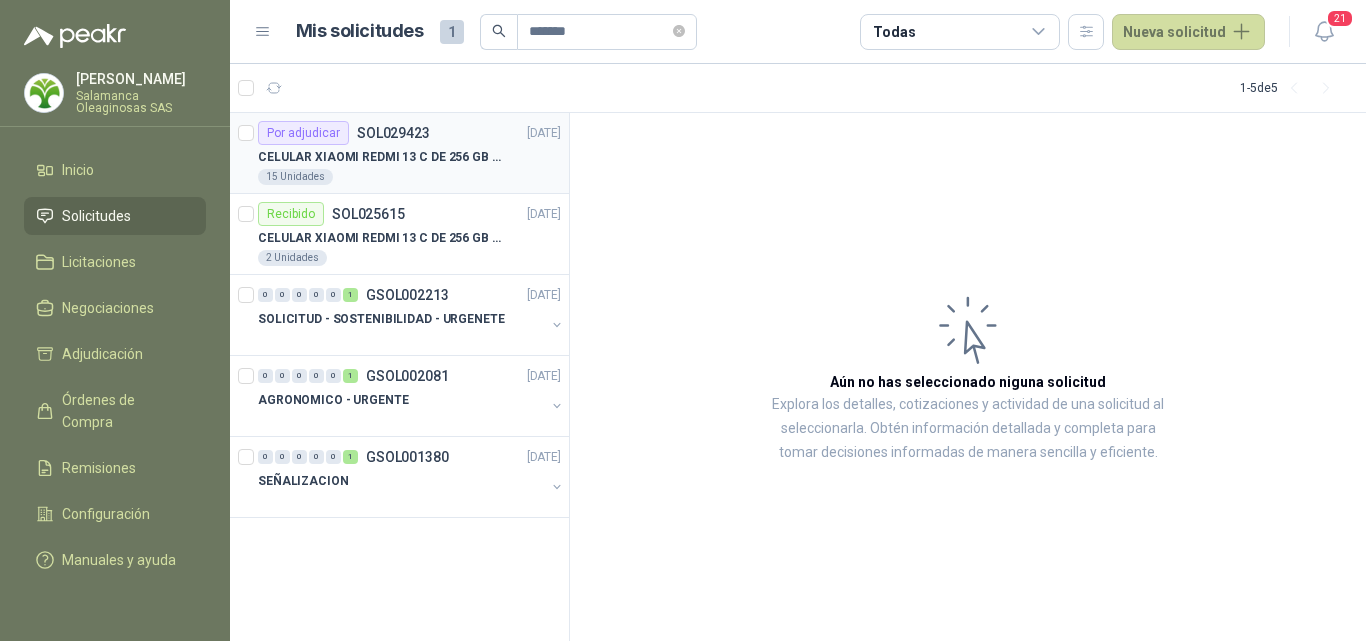 click on "CELULAR XIAOMI REDMI 13 C DE 256 GB 8GB" at bounding box center (382, 157) 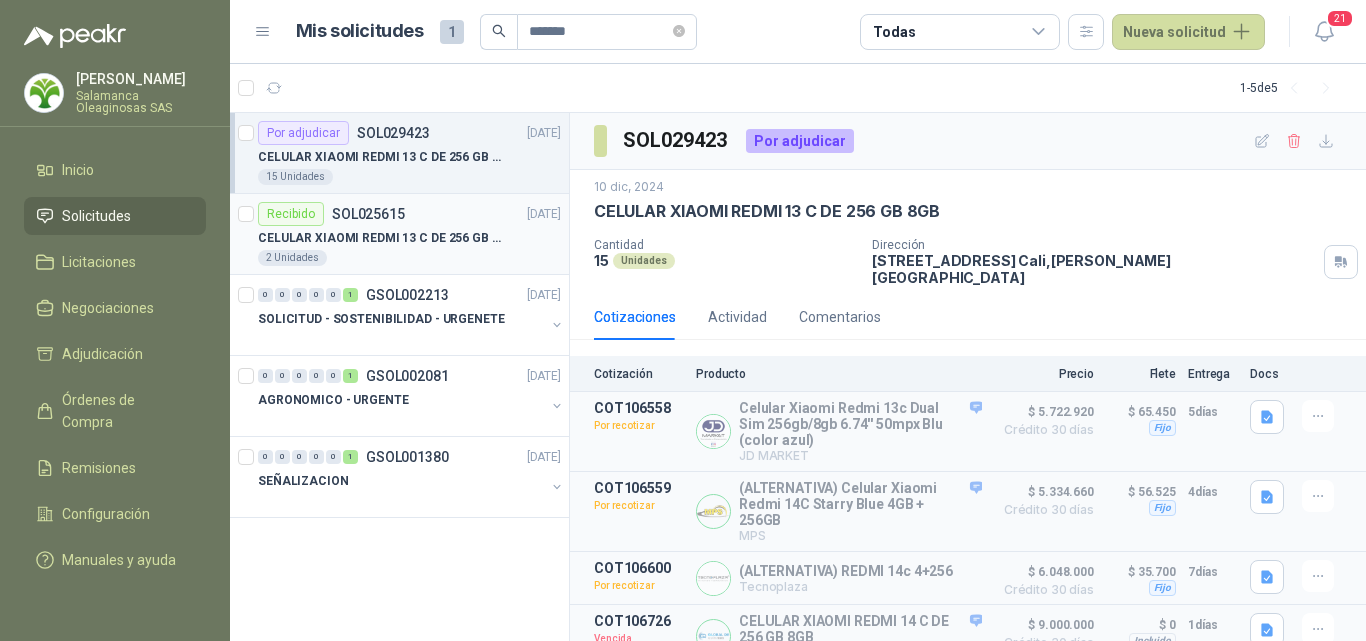 click on "CELULAR XIAOMI REDMI 13 C DE 256 GB 8GB" at bounding box center (382, 238) 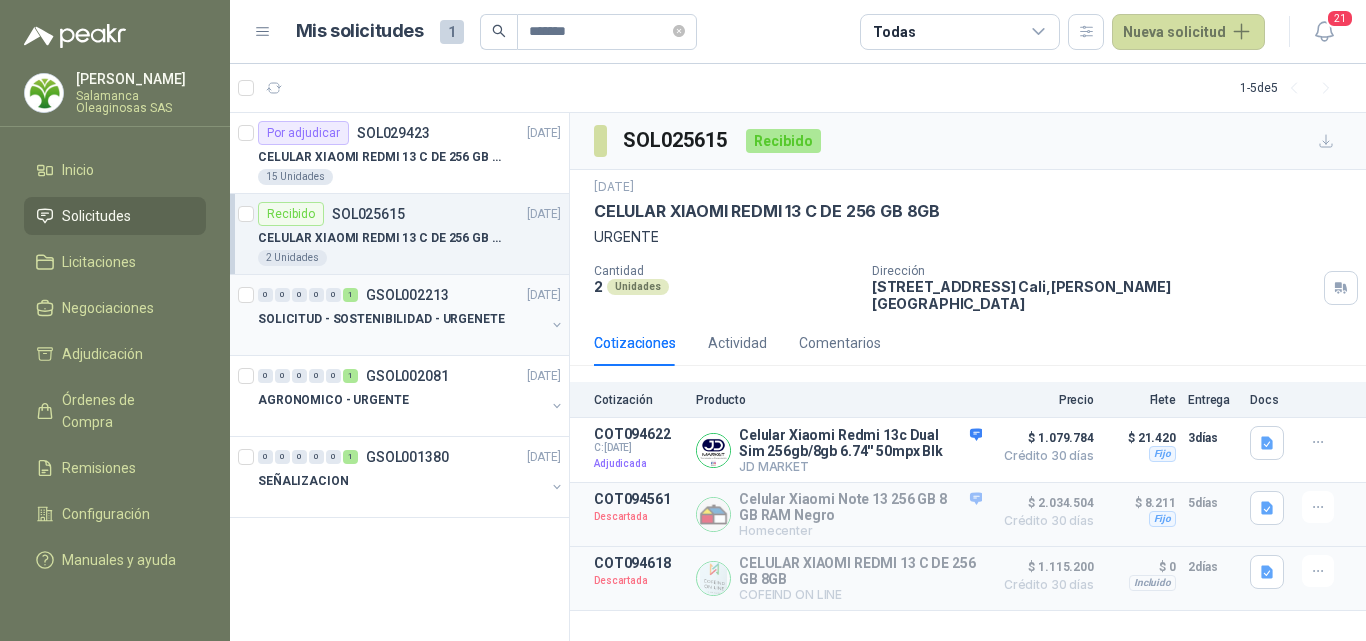 click on "SOLICITUD - SOSTENIBILIDAD - URGENETE" at bounding box center [381, 319] 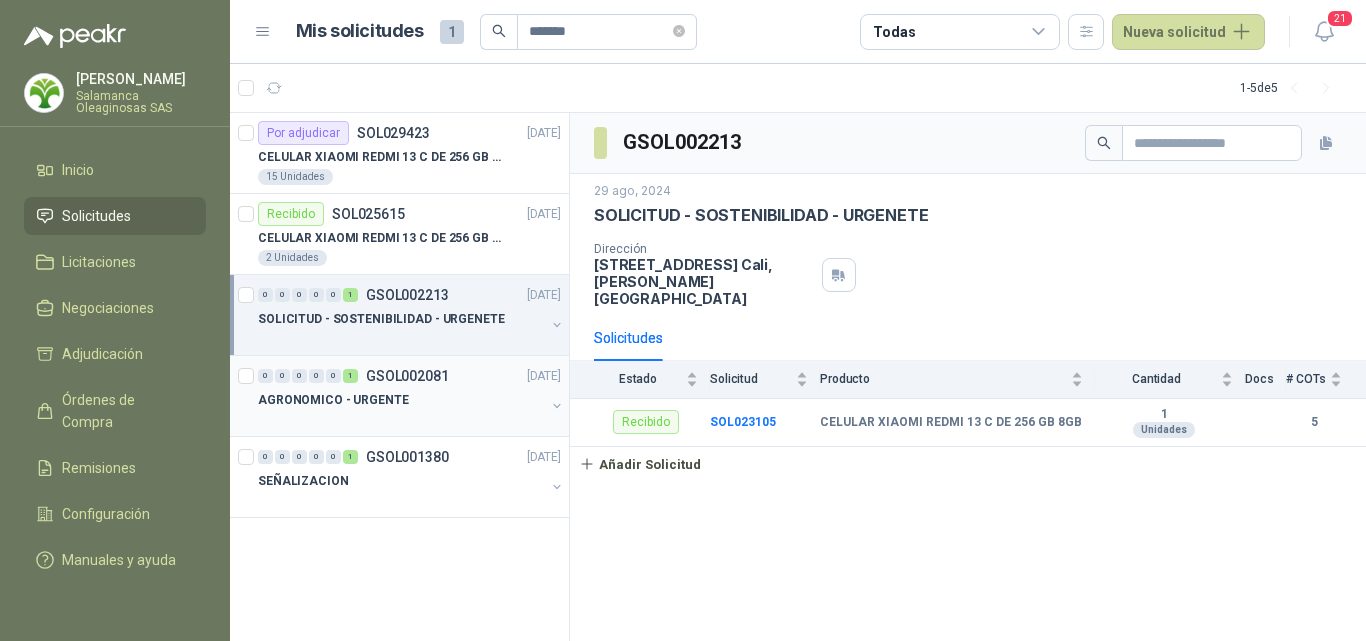 click on "0   0   0   0   0   1   GSOL002081 [DATE]" at bounding box center [411, 376] 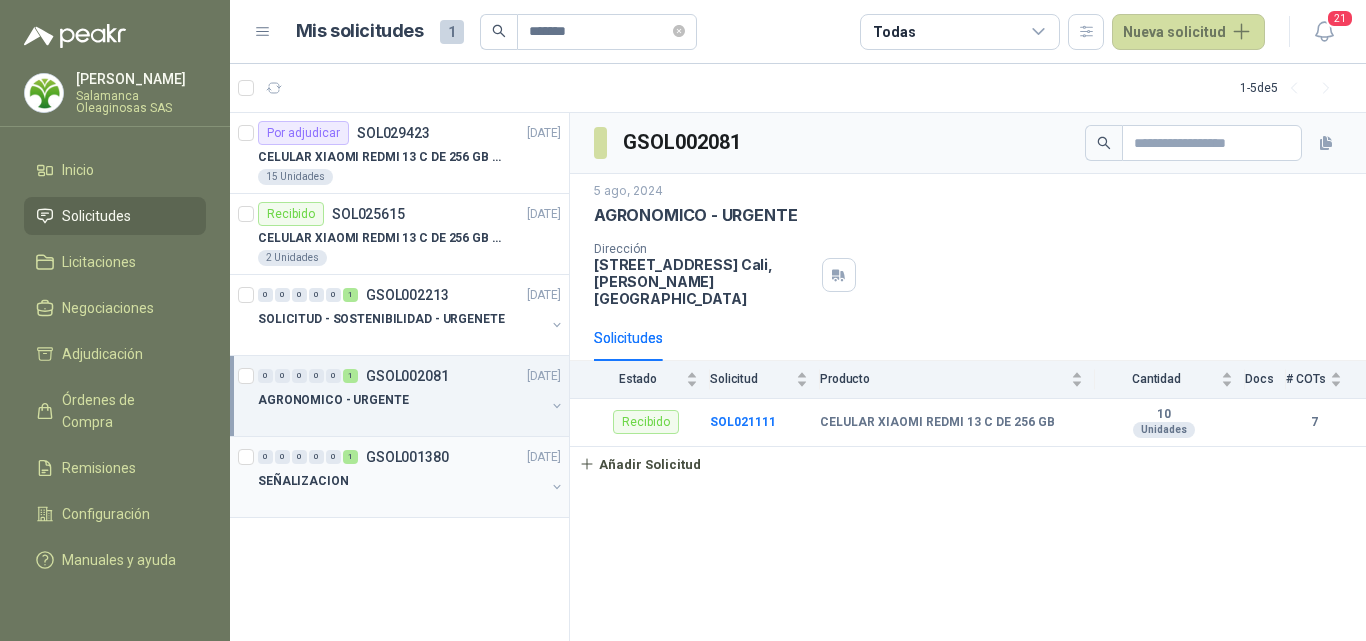 click at bounding box center [401, 501] 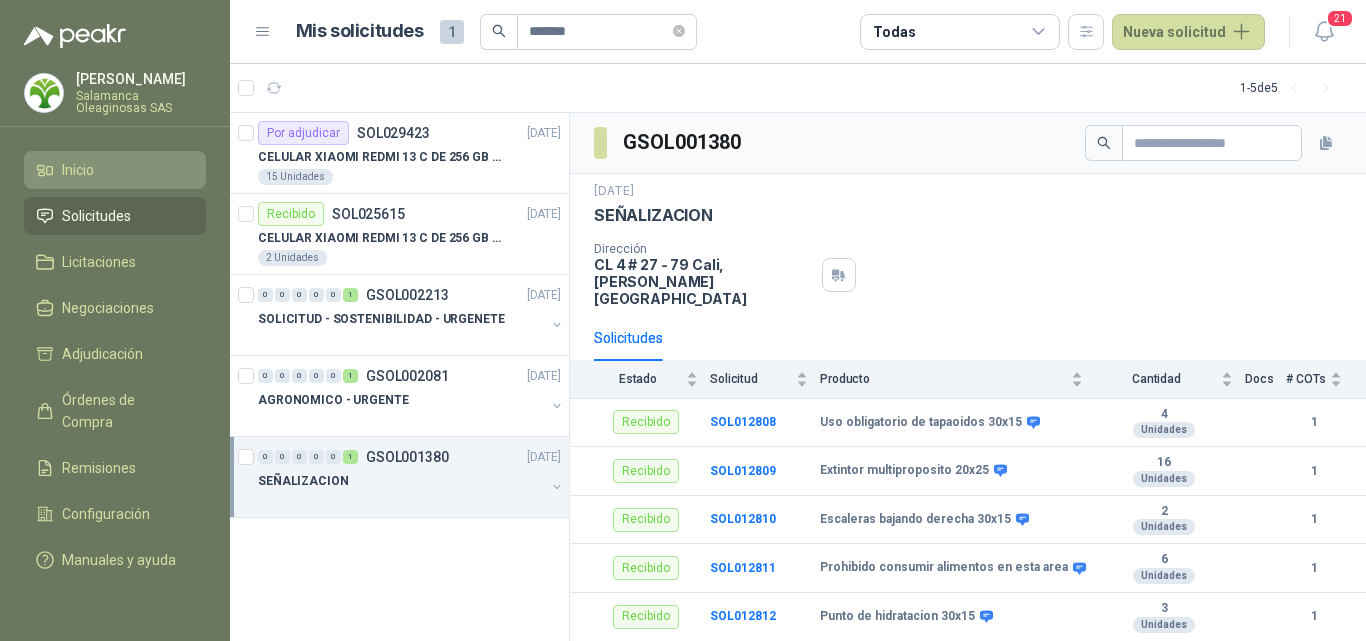 click on "Inicio" at bounding box center (115, 170) 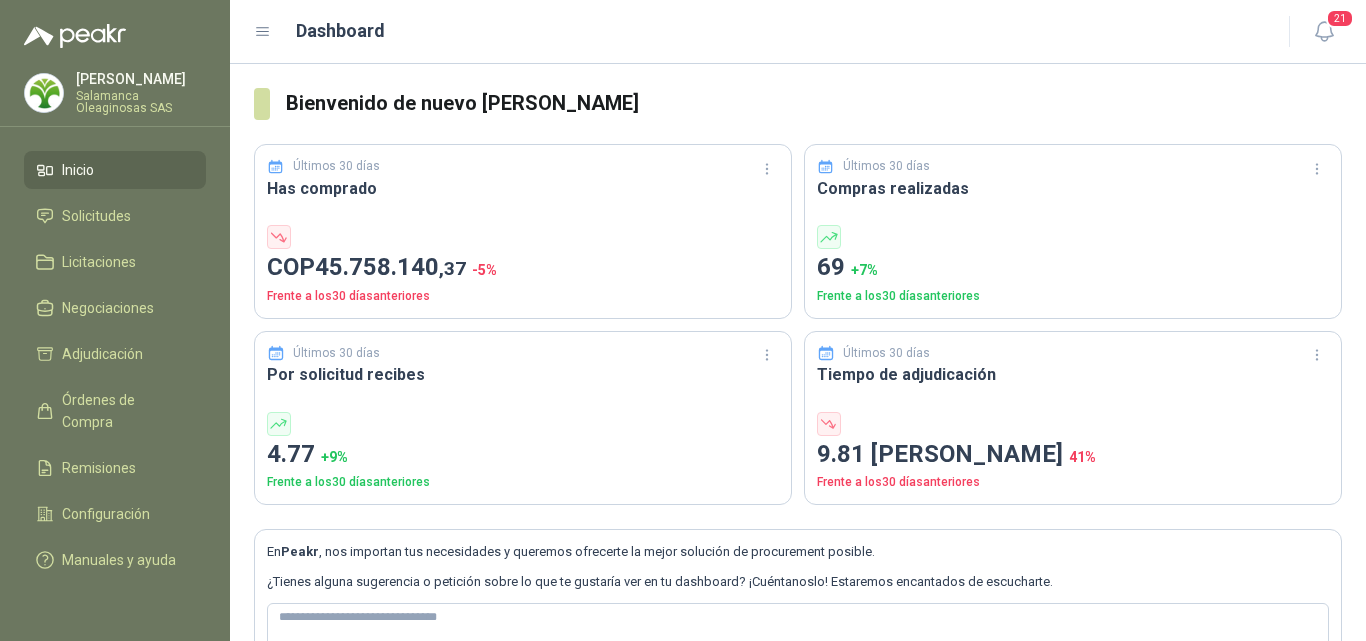 scroll, scrollTop: 100, scrollLeft: 0, axis: vertical 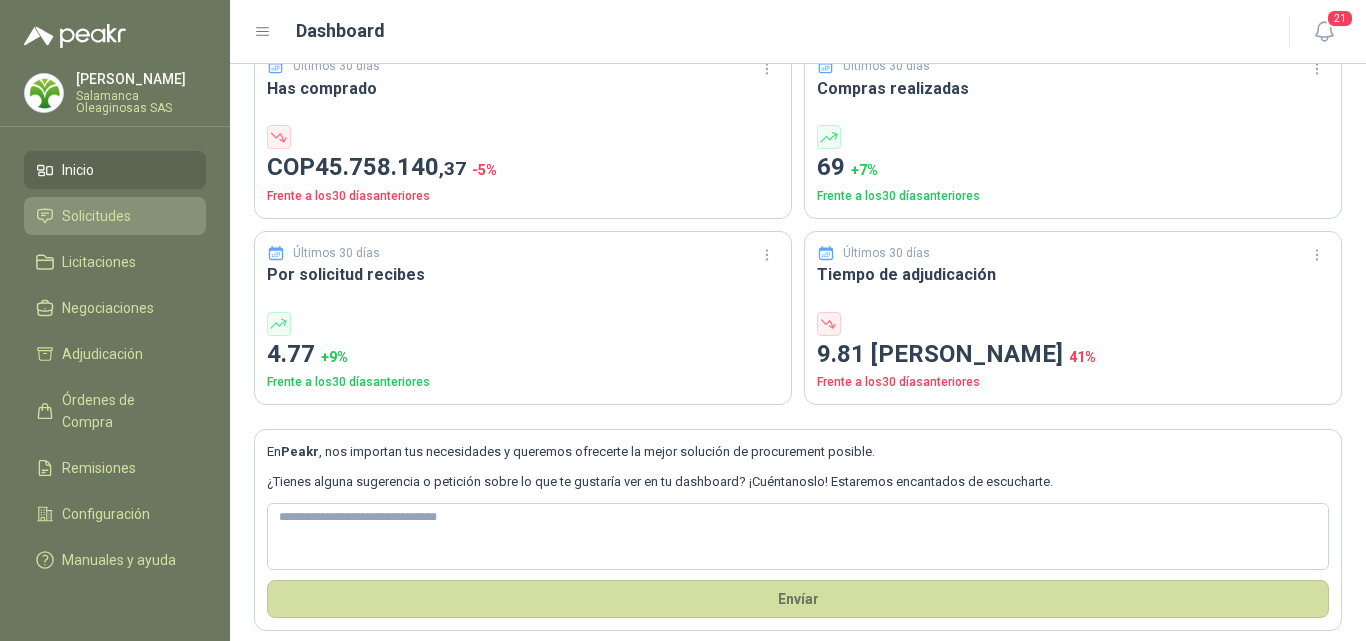 click on "Solicitudes" at bounding box center (96, 216) 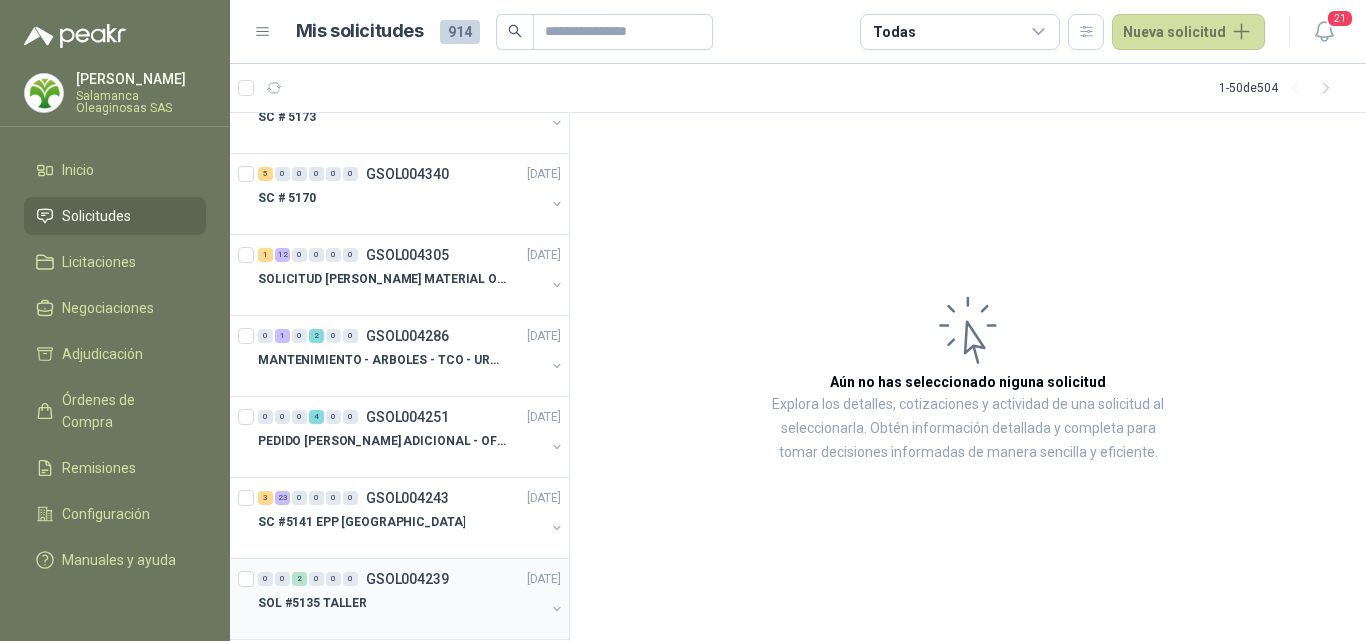 scroll, scrollTop: 0, scrollLeft: 0, axis: both 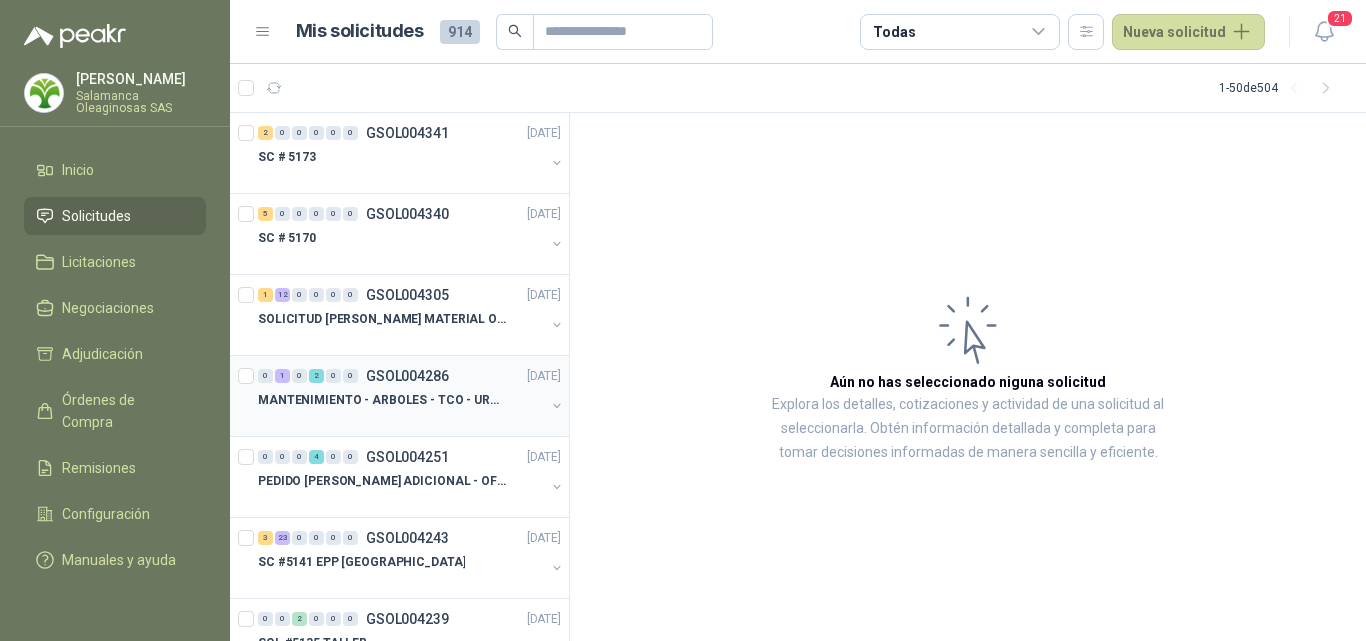click on "MANTENIMIENTO - ARBOLES  - TCO - URGENTE" at bounding box center [382, 400] 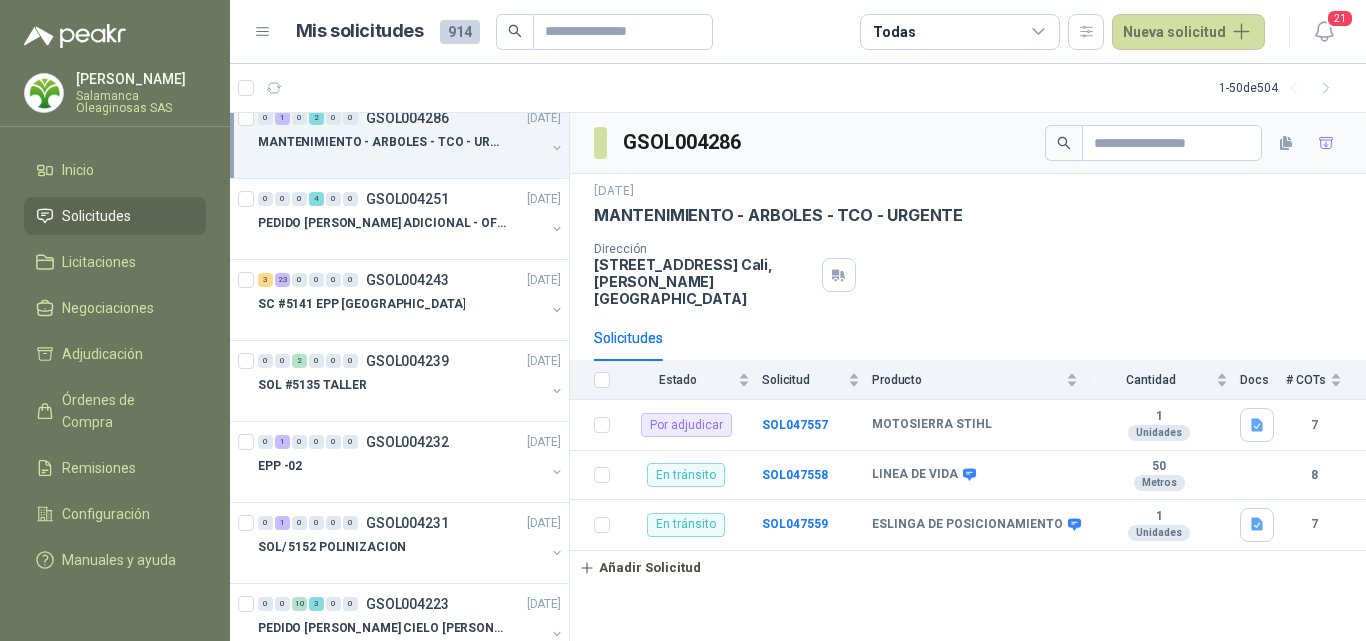 scroll, scrollTop: 500, scrollLeft: 0, axis: vertical 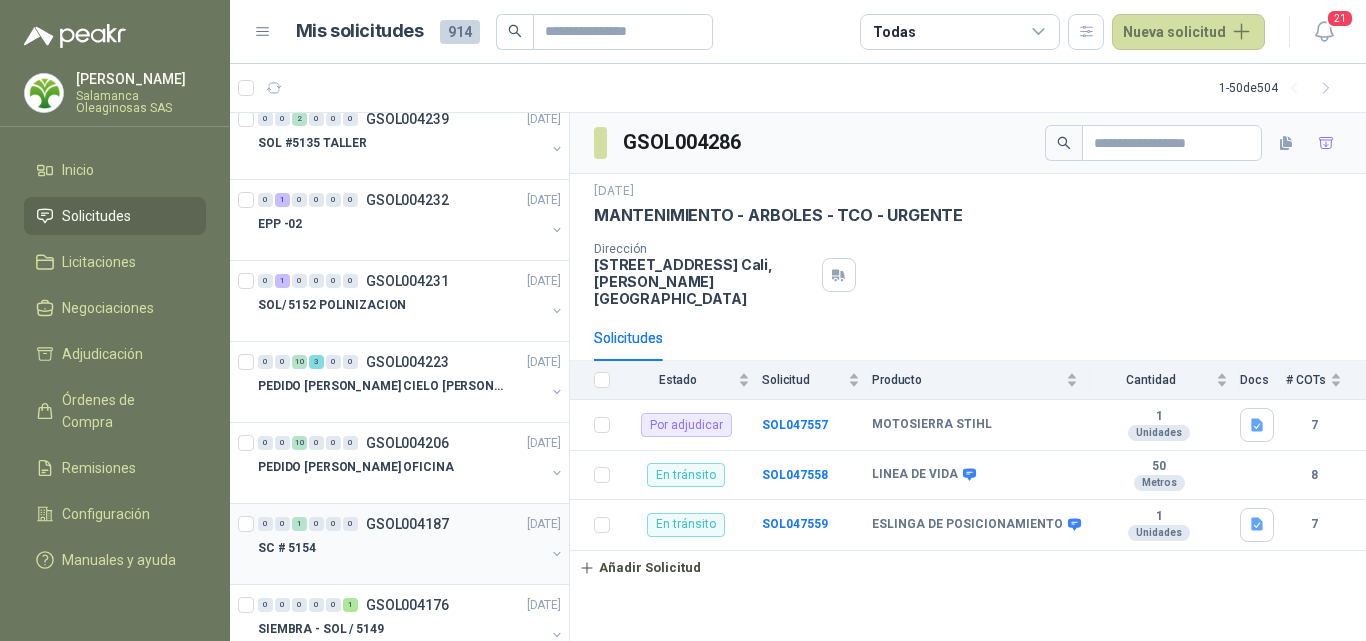 click on "SC # 5154" at bounding box center (401, 548) 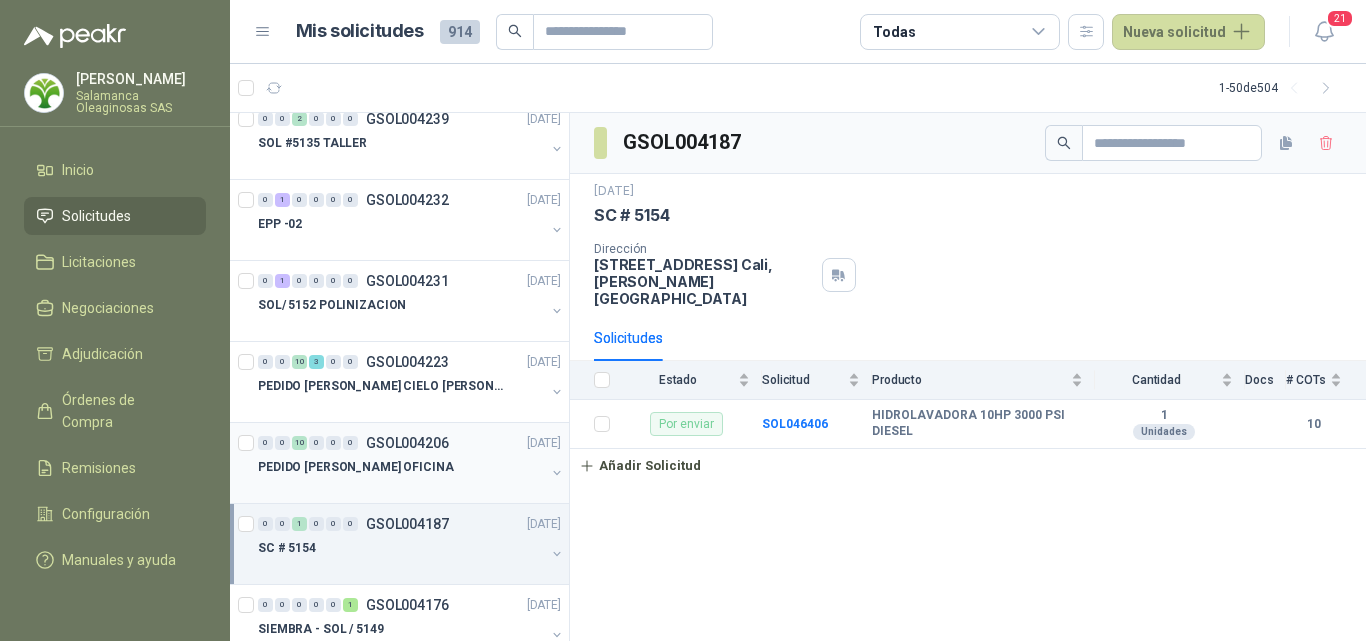 click at bounding box center [401, 487] 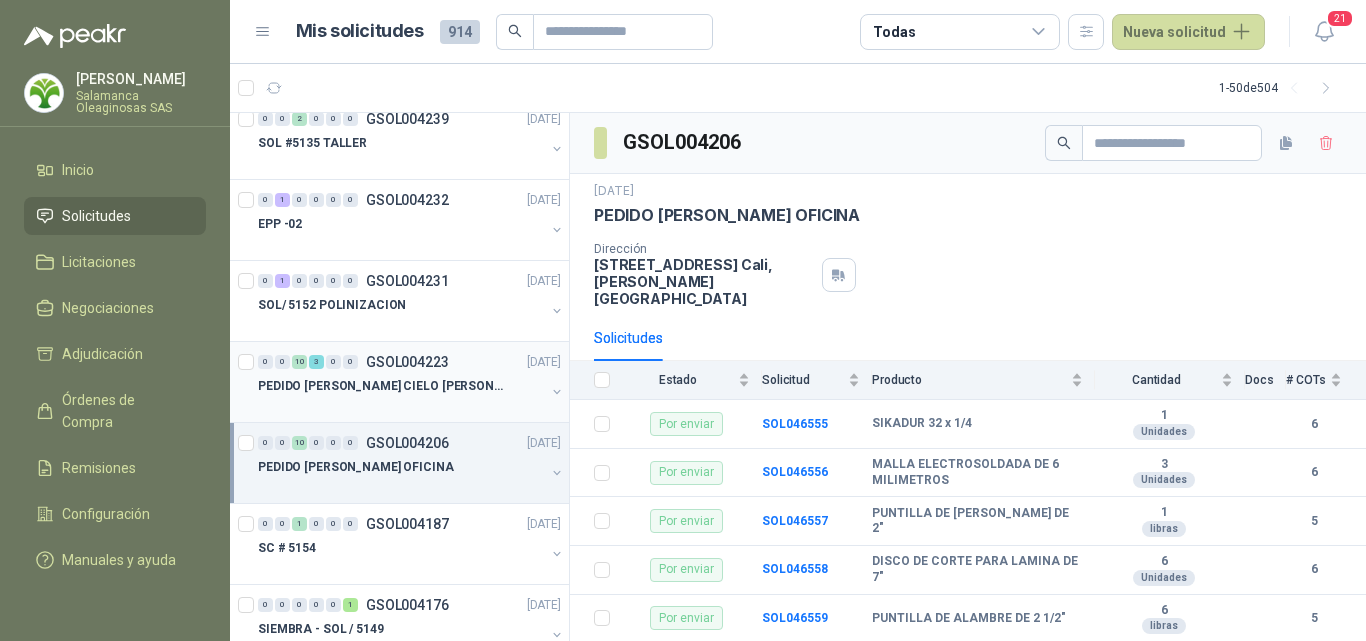 scroll, scrollTop: 900, scrollLeft: 0, axis: vertical 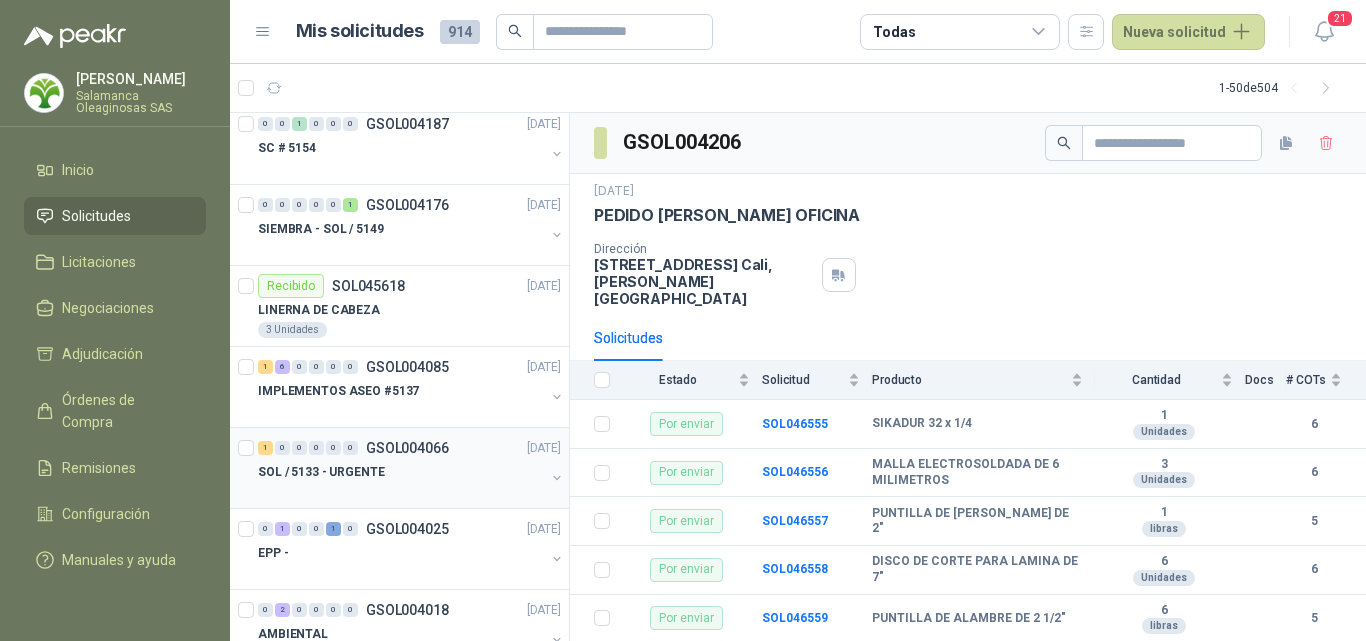 click on "SOL / 5133  - URGENTE" at bounding box center (321, 472) 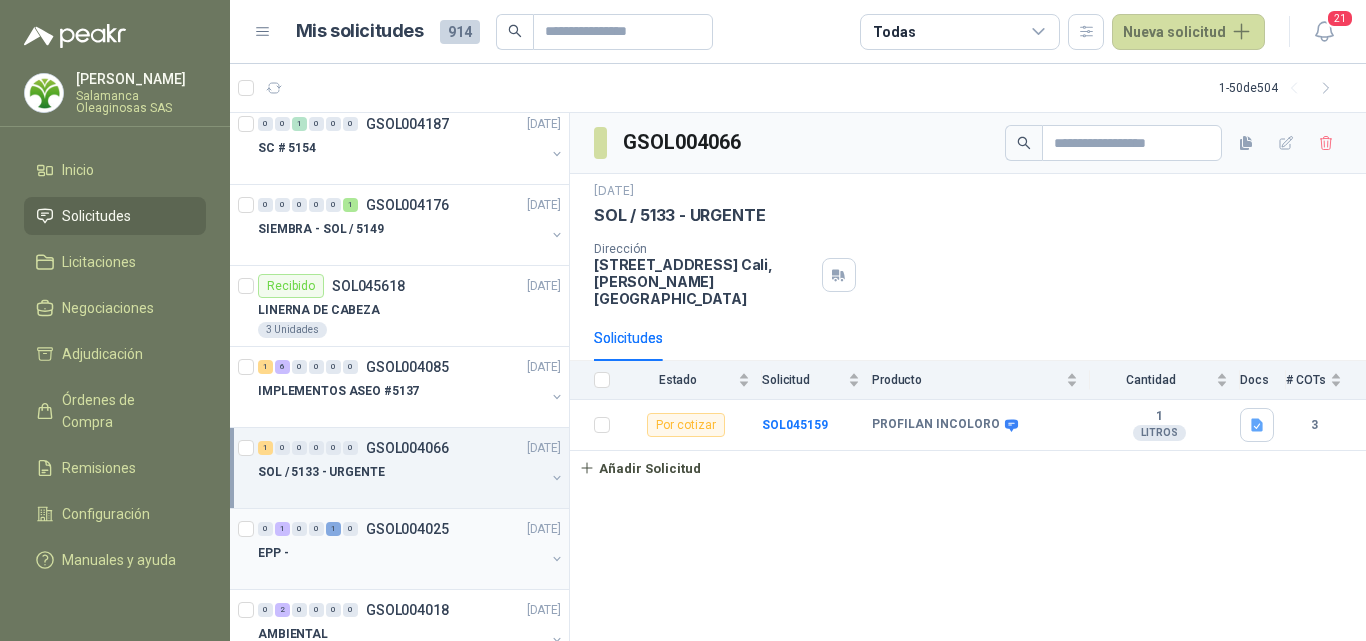 click on "EPP -" at bounding box center (401, 553) 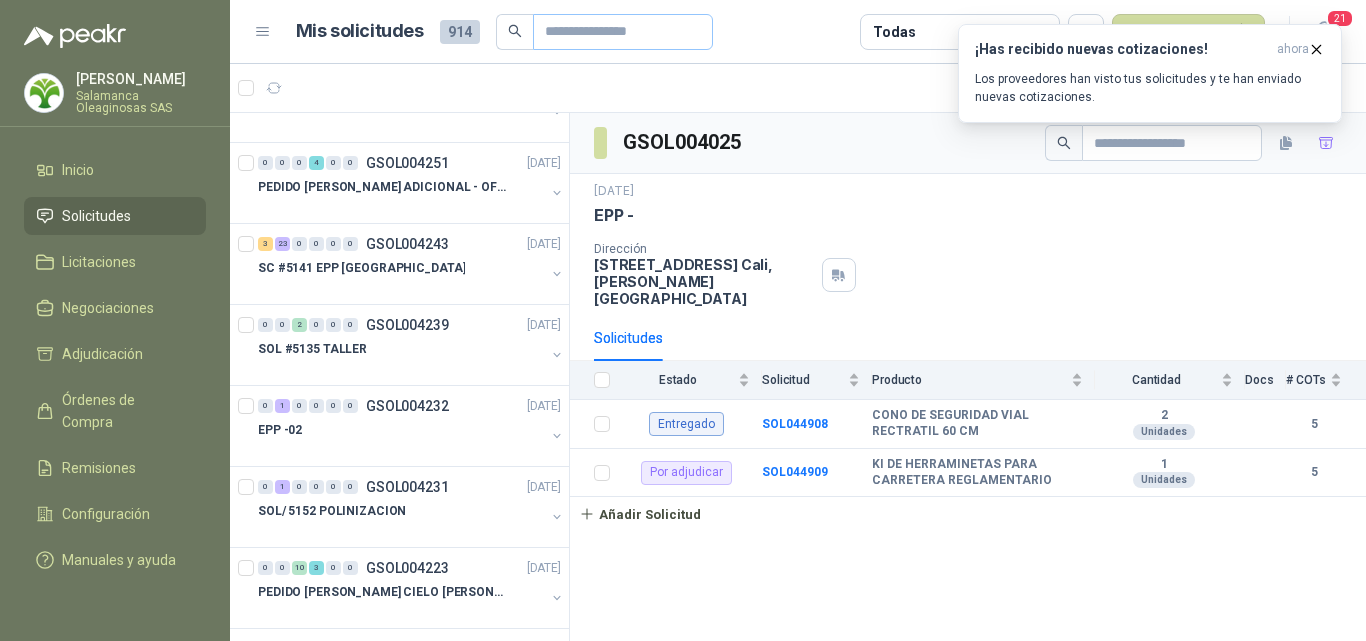 scroll, scrollTop: 0, scrollLeft: 0, axis: both 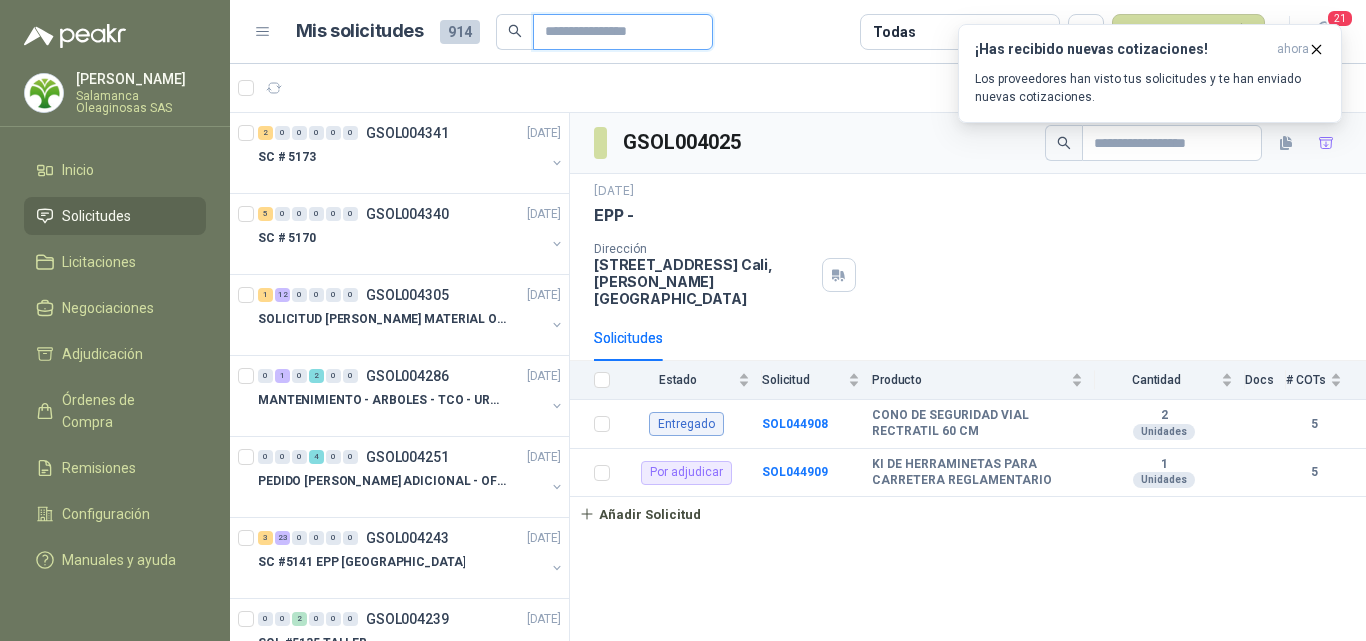 click at bounding box center [615, 32] 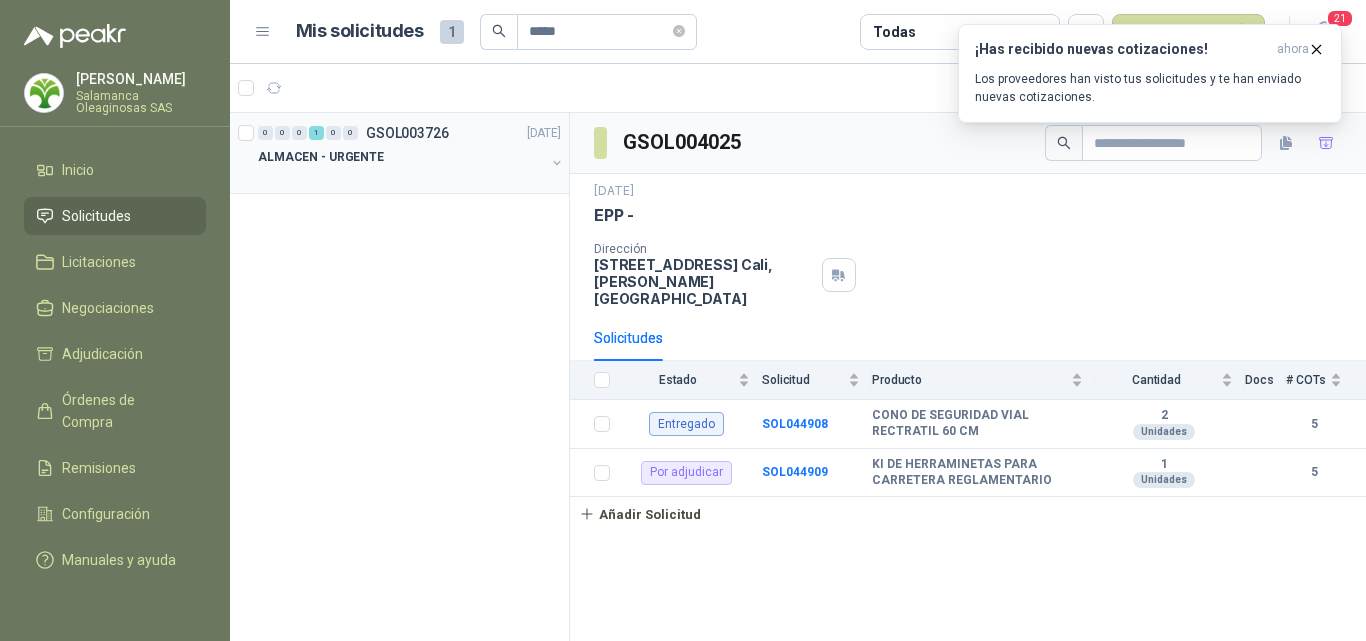 click on "ALMACEN - URGENTE" at bounding box center (321, 157) 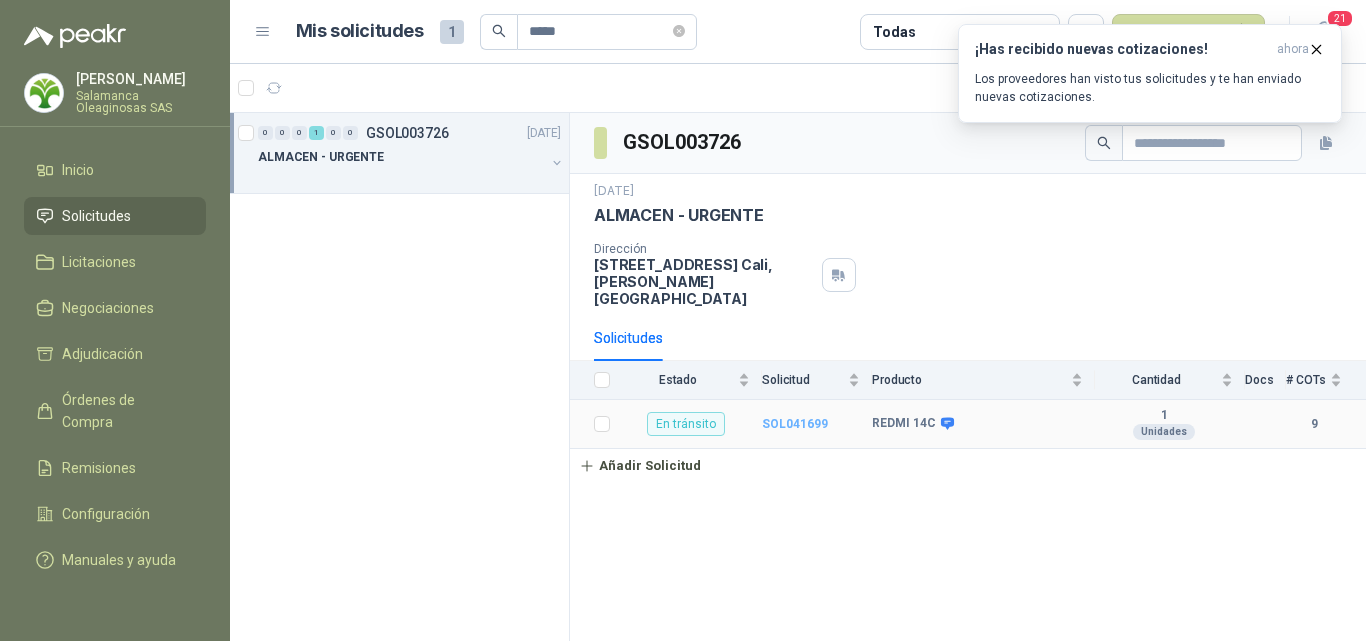 click on "SOL041699" at bounding box center (795, 424) 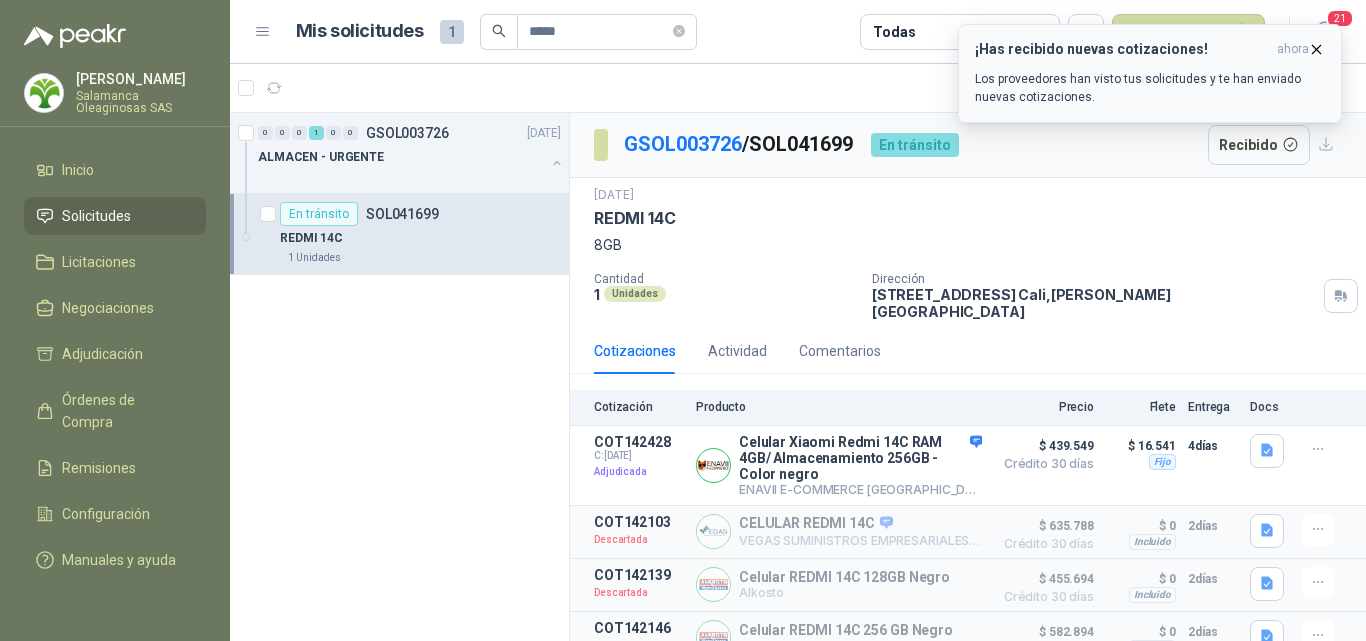 click 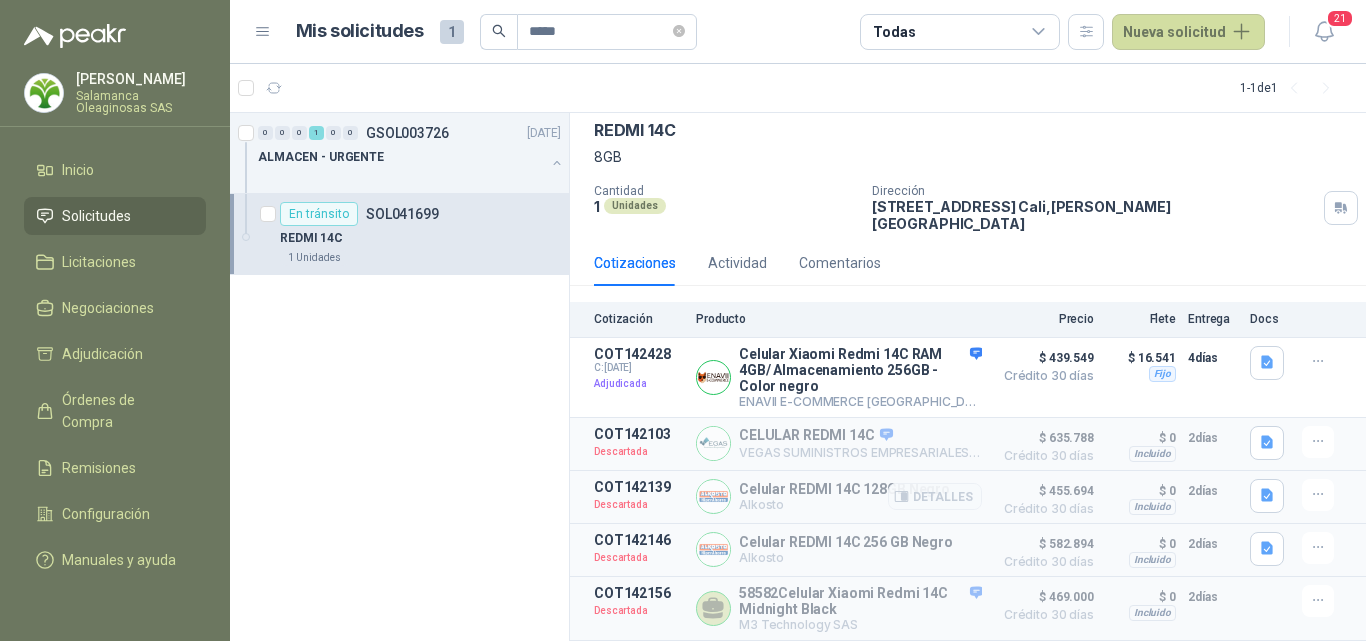 scroll, scrollTop: 0, scrollLeft: 0, axis: both 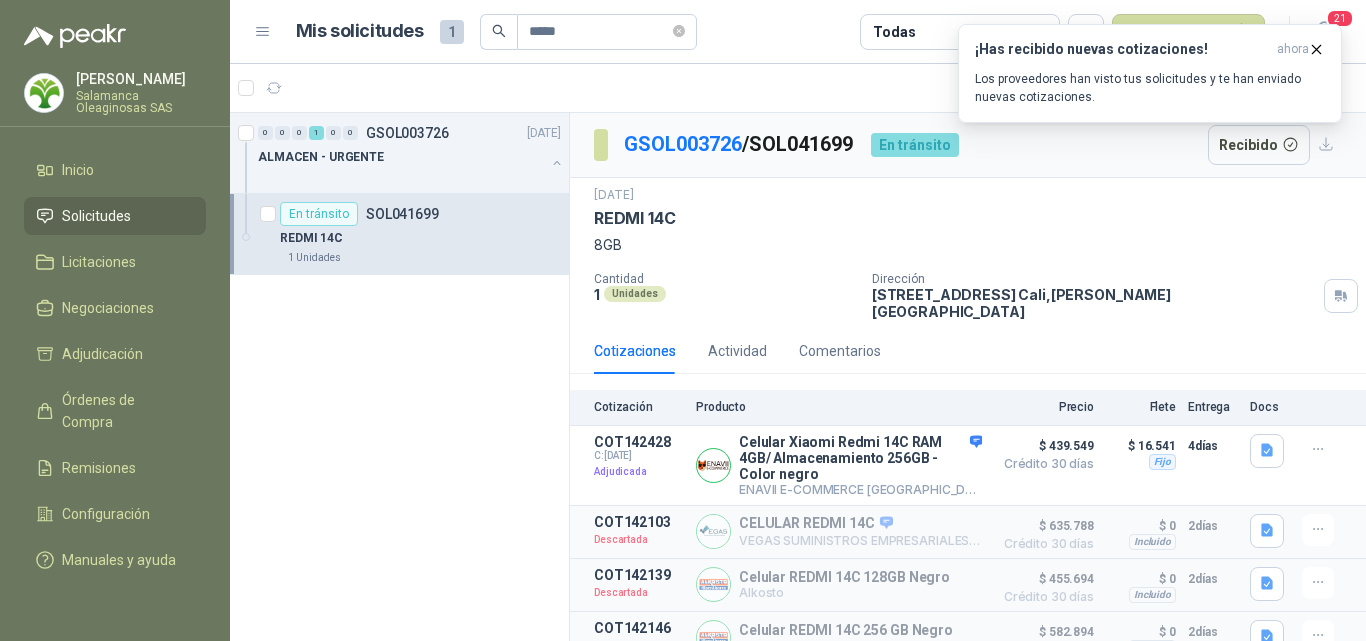 click on "Salamanca Oleaginosas SAS" at bounding box center [141, 102] 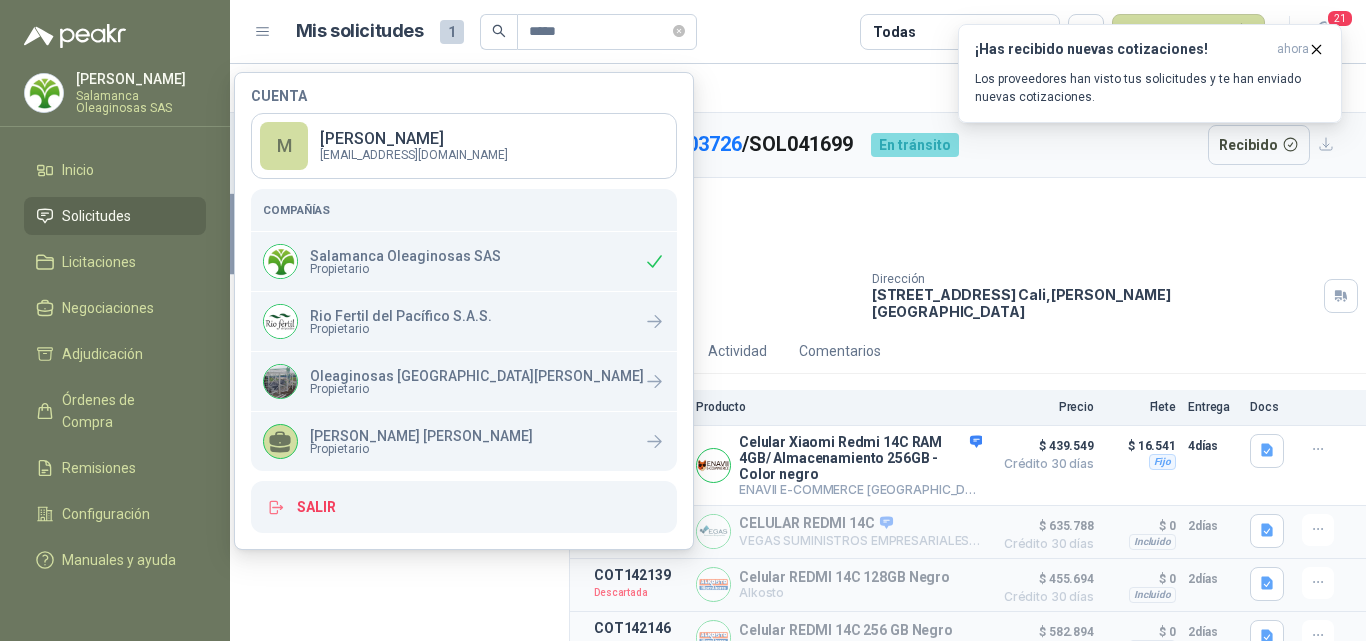 click on "Salamanca Oleaginosas SAS" at bounding box center (405, 256) 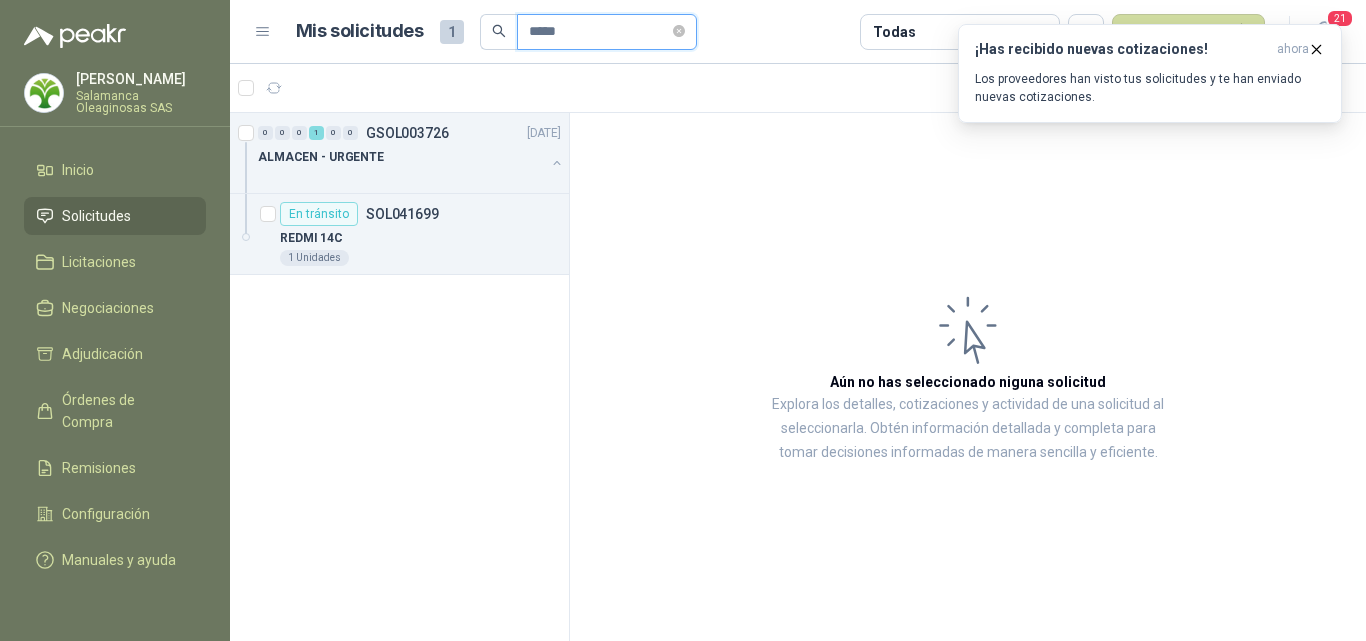 click on "*****" at bounding box center [599, 32] 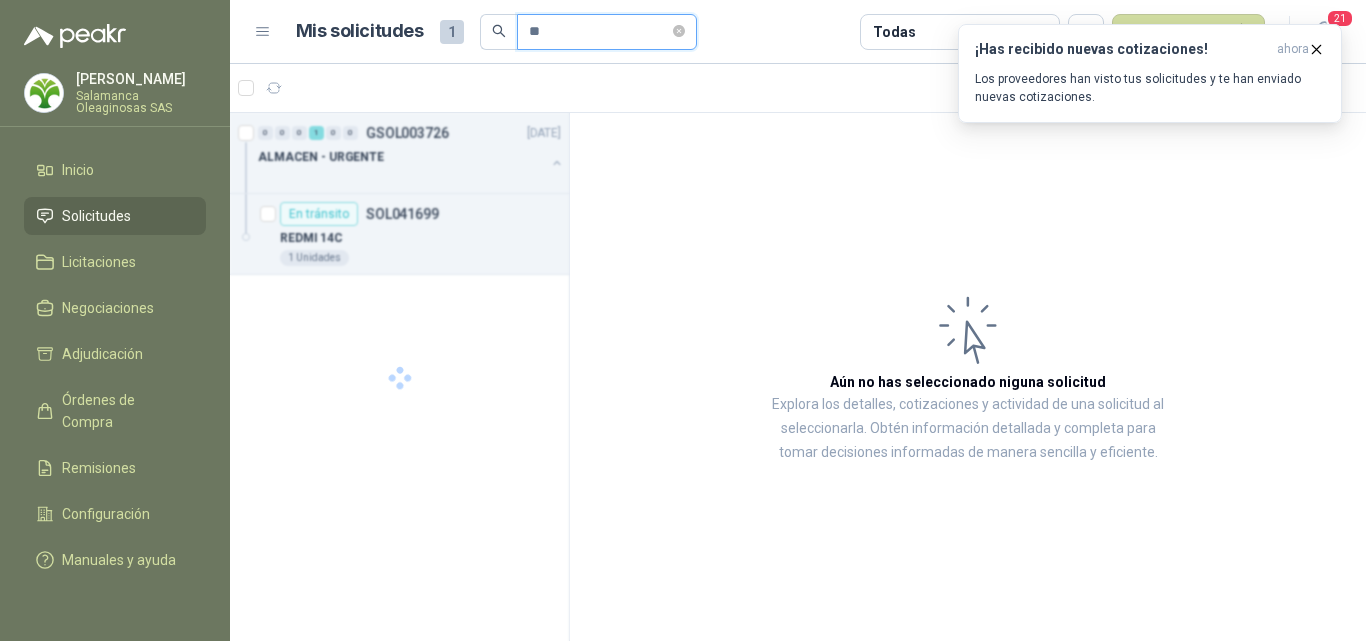 type on "*" 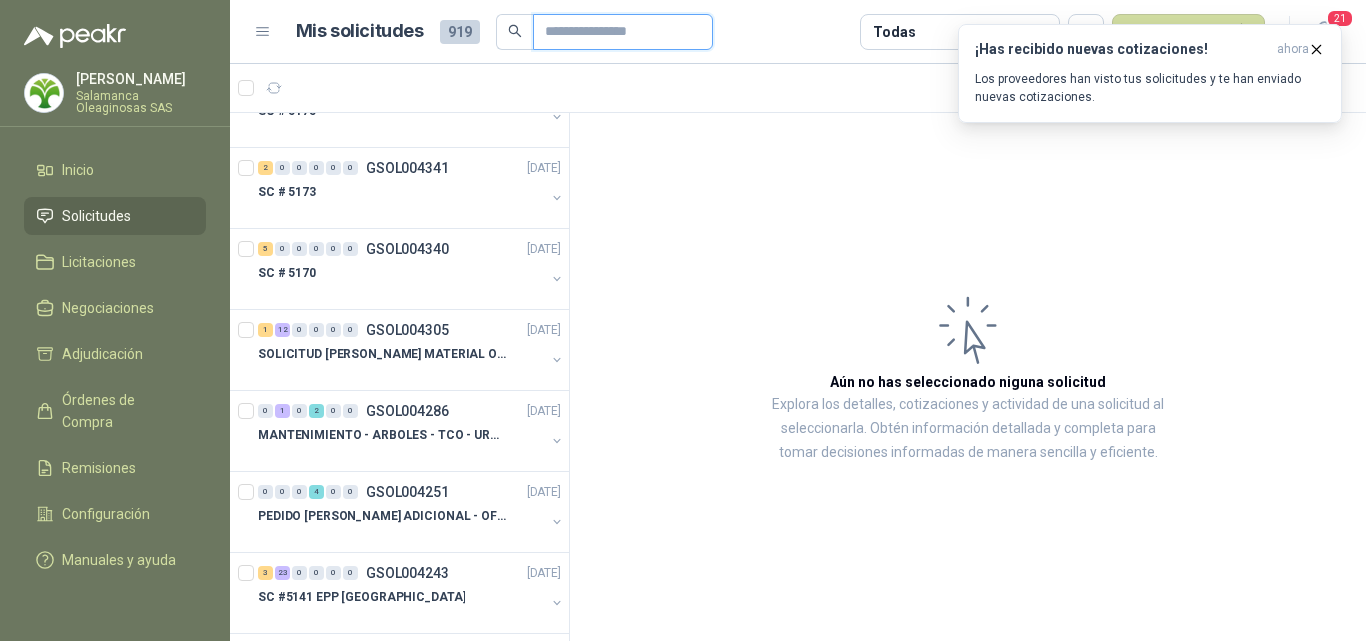 scroll, scrollTop: 0, scrollLeft: 0, axis: both 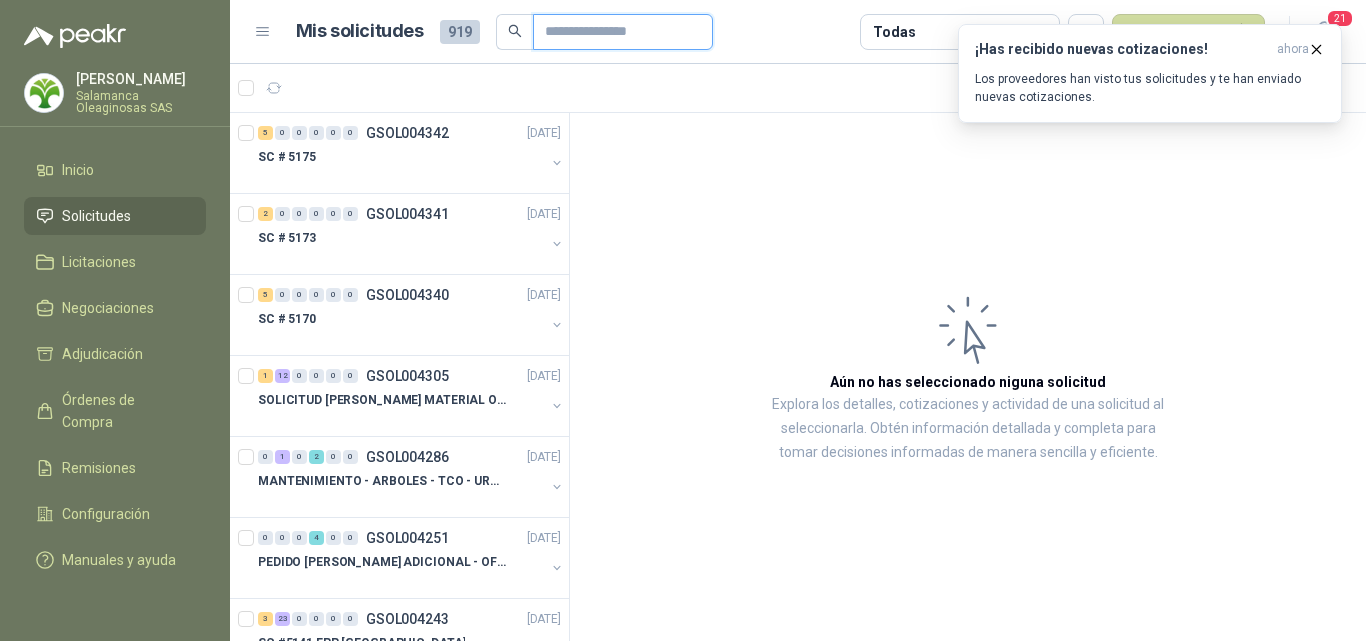 click at bounding box center [615, 32] 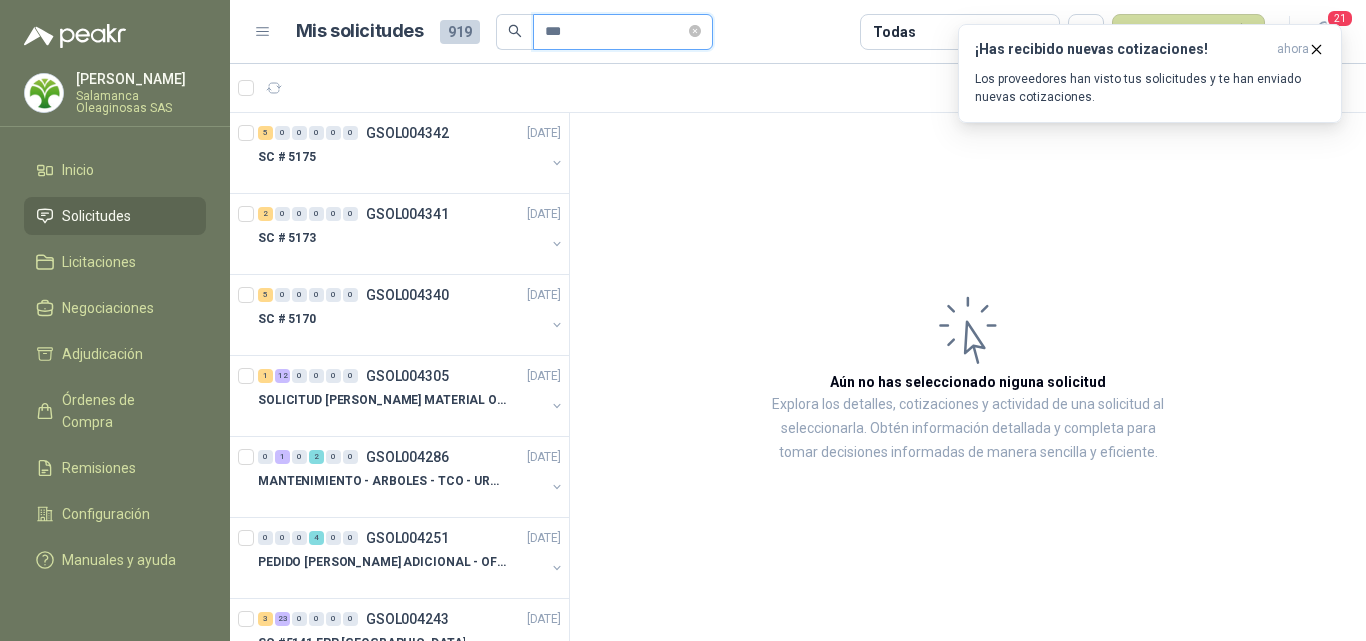 type on "***" 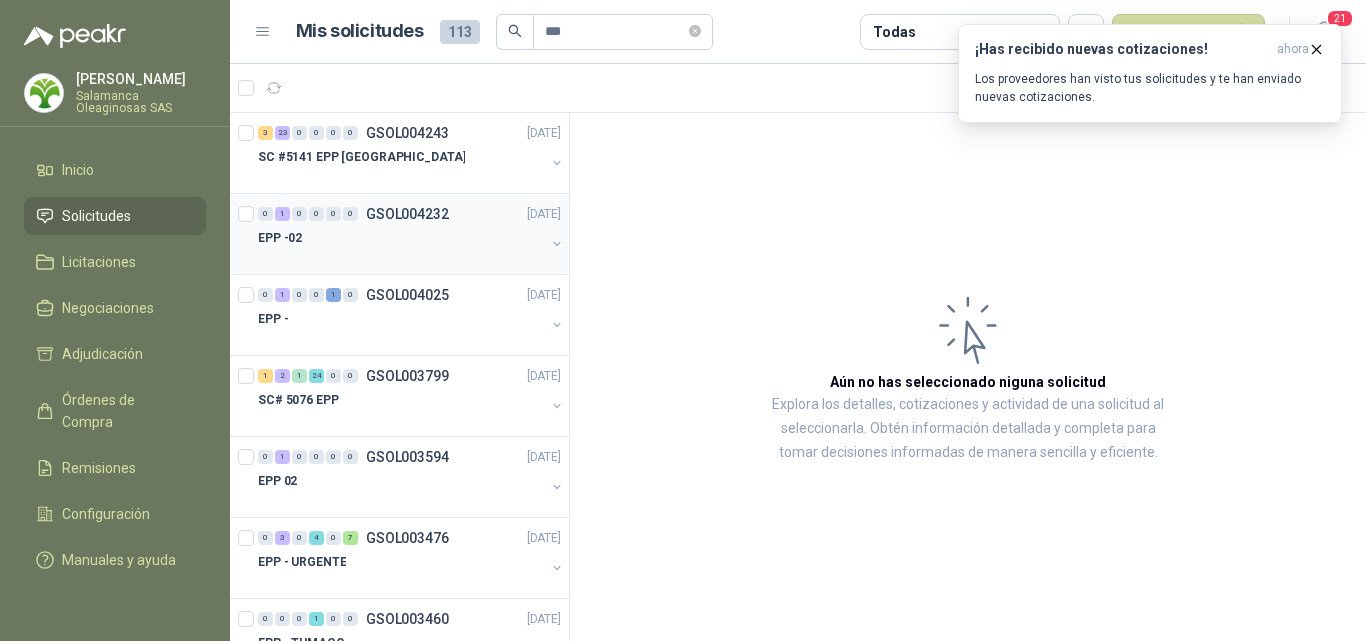 click at bounding box center [401, 258] 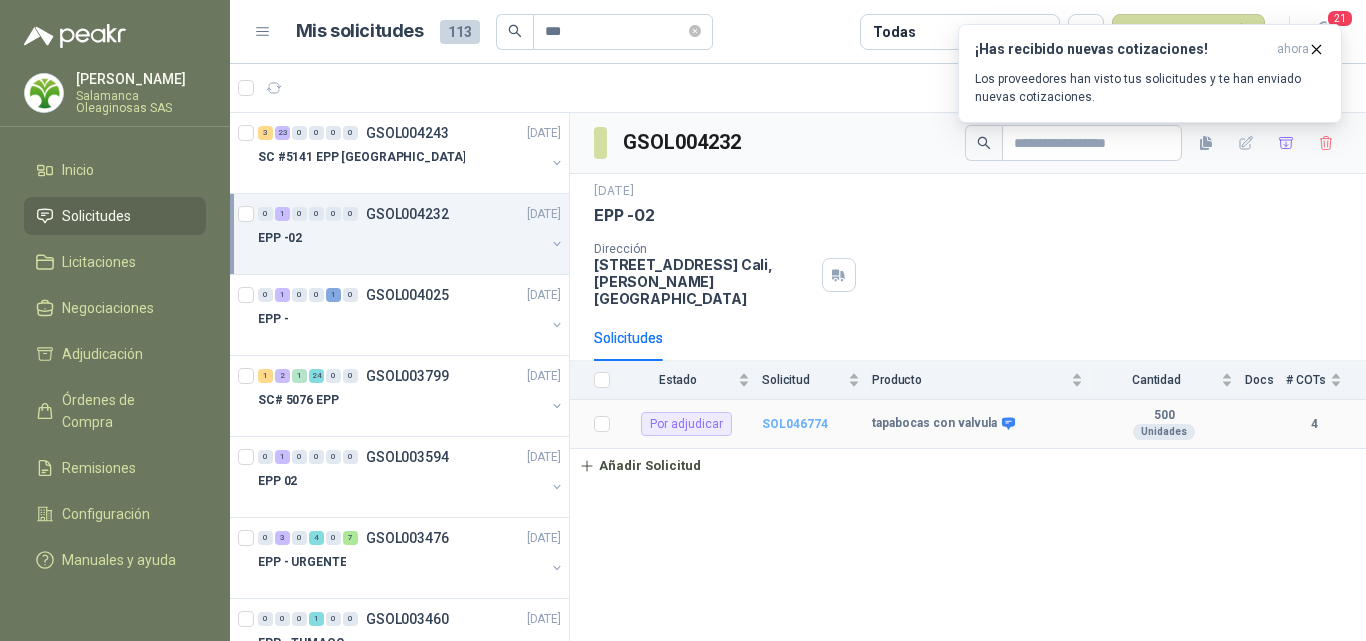 click on "SOL046774" at bounding box center [795, 424] 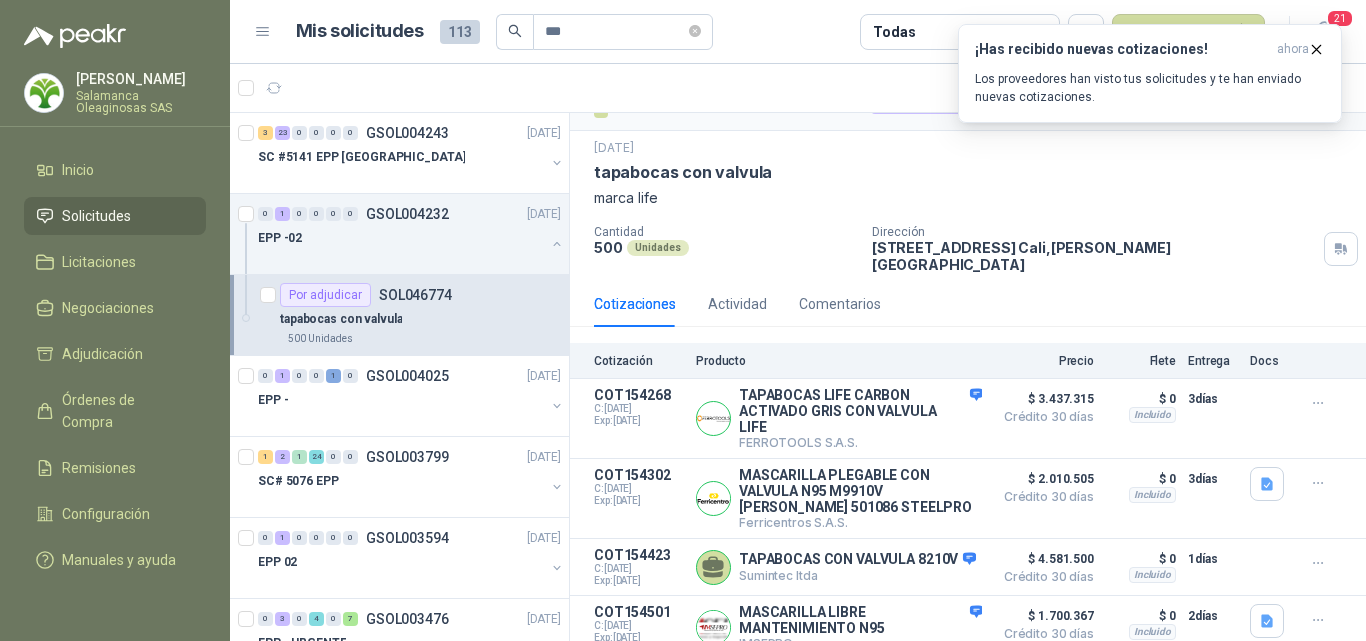 scroll, scrollTop: 60, scrollLeft: 0, axis: vertical 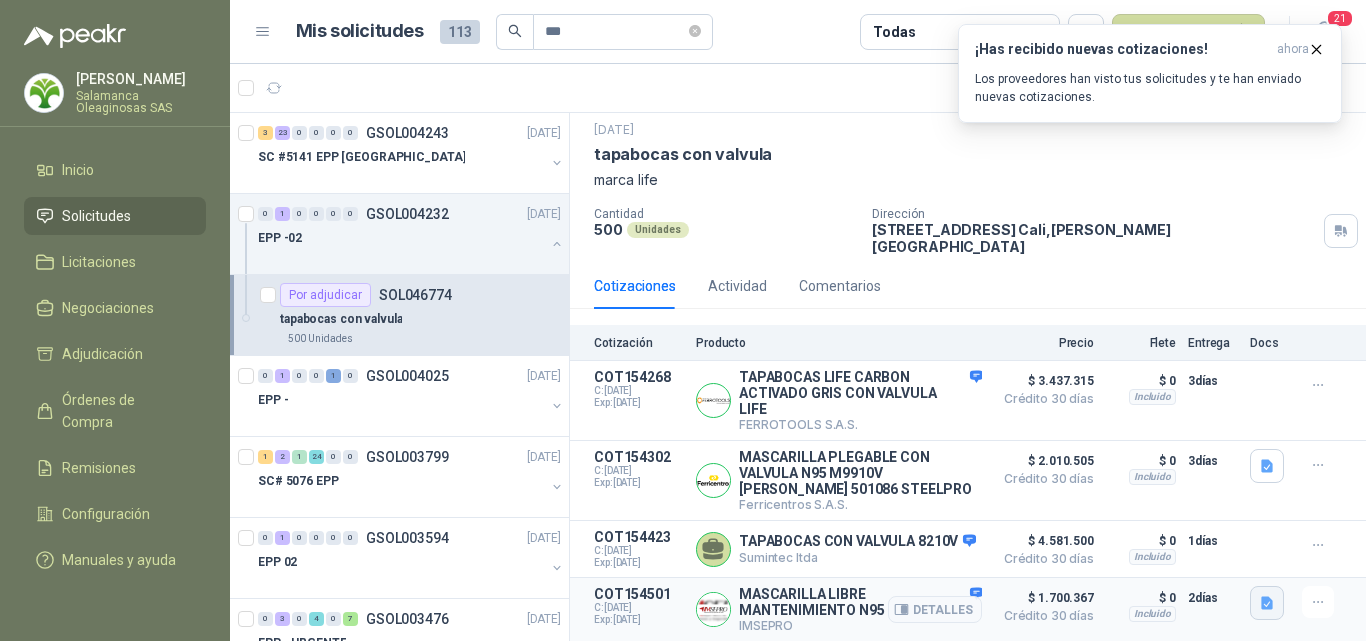click 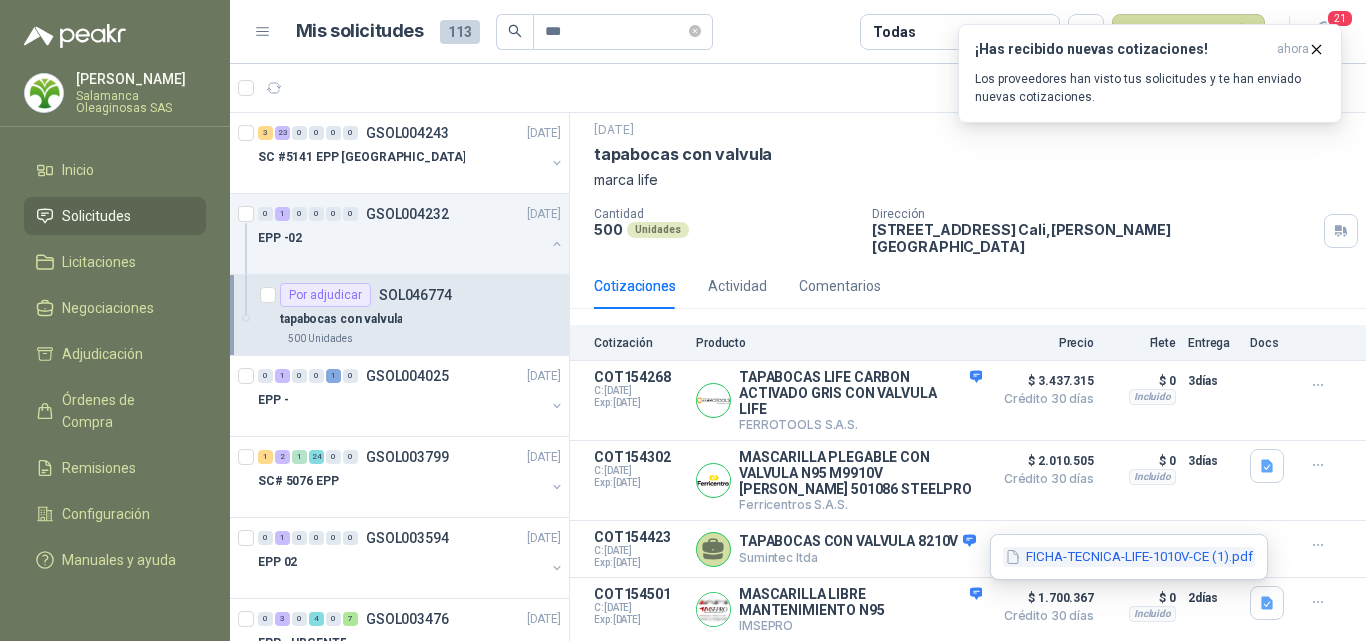 click on "FICHA-TECNICA-LIFE-1010V-CE (1).pdf" at bounding box center (1129, 557) 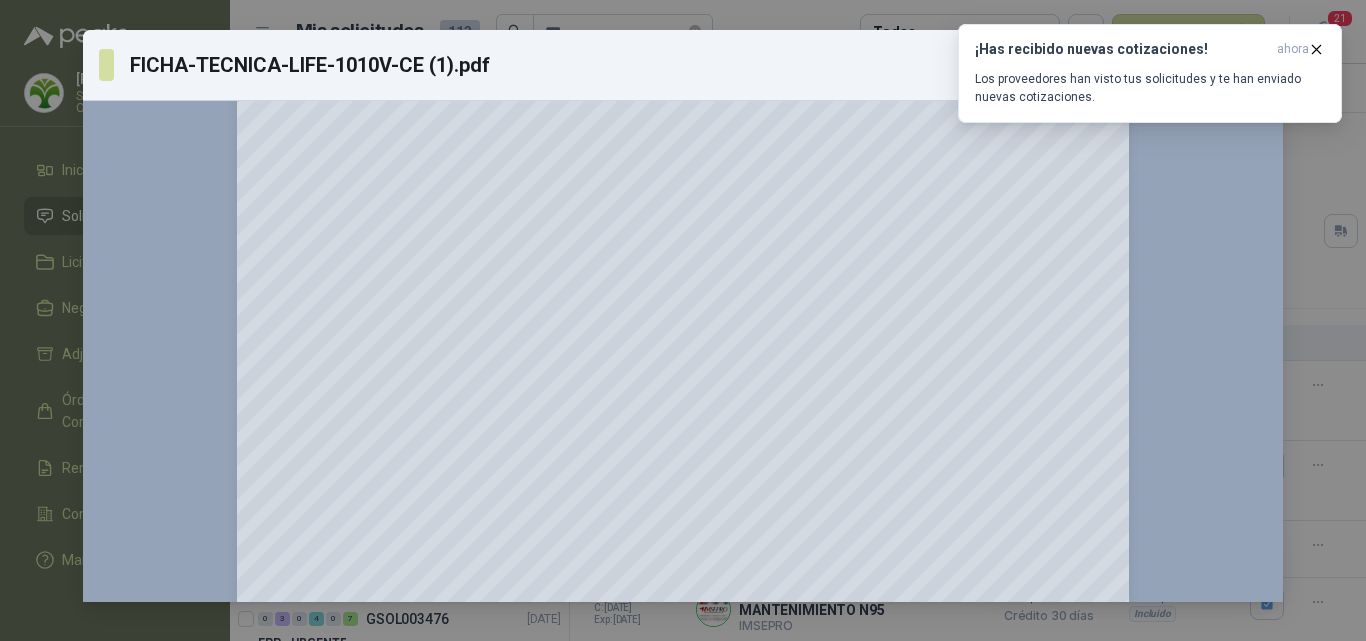 scroll, scrollTop: 500, scrollLeft: 0, axis: vertical 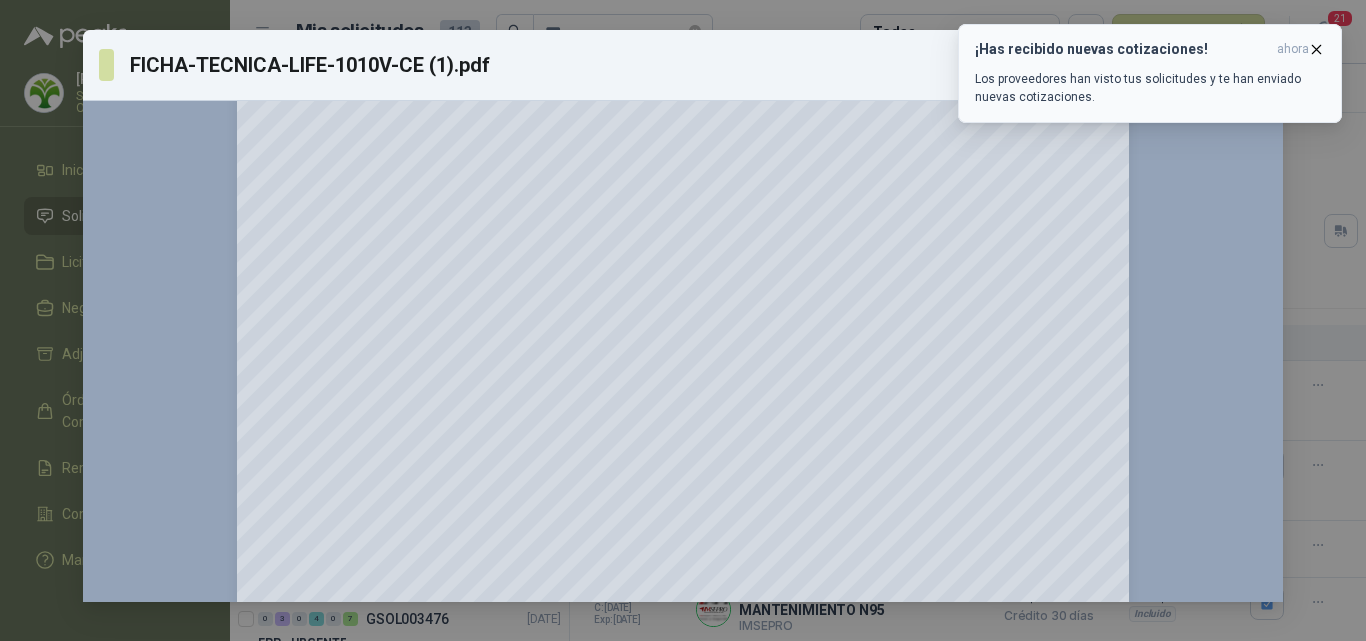 click 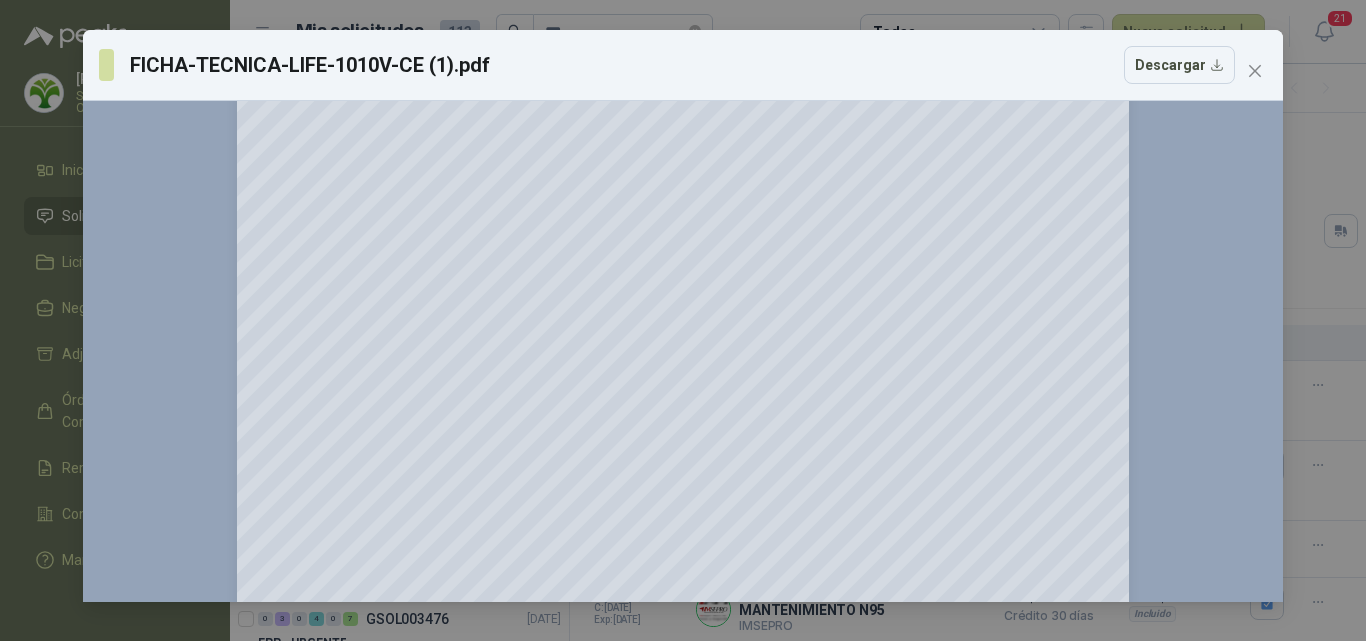 drag, startPoint x: 1266, startPoint y: 71, endPoint x: 1271, endPoint y: 128, distance: 57.21888 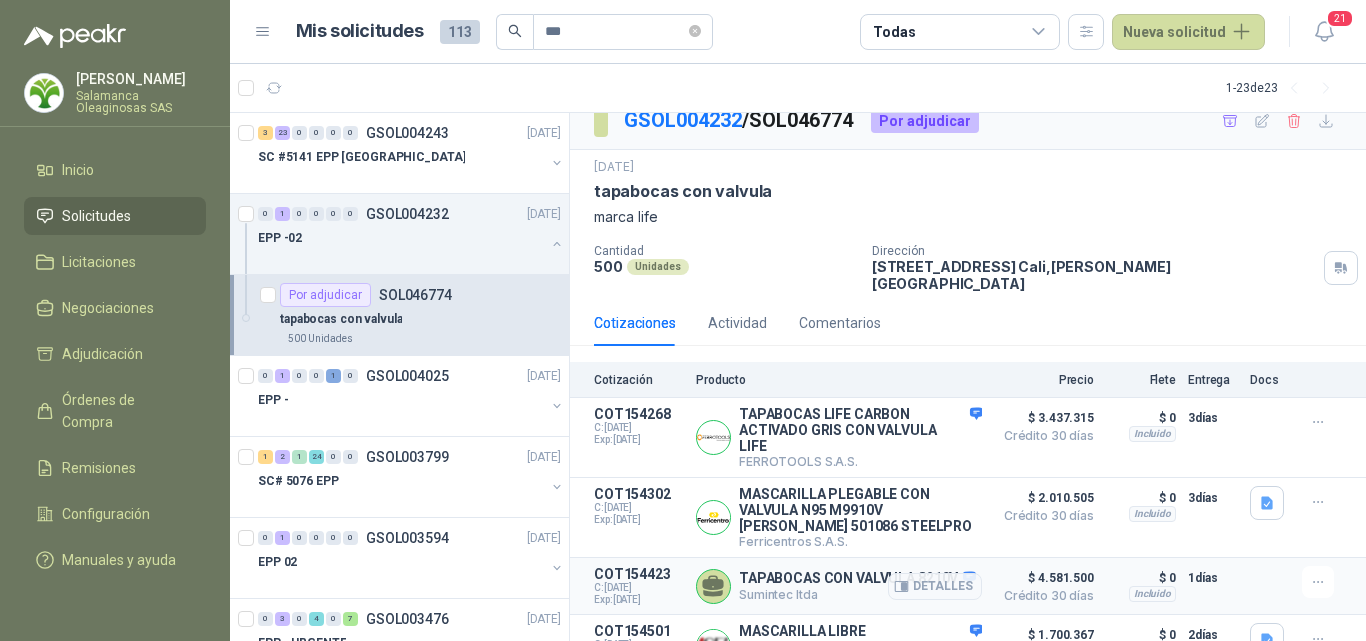 scroll, scrollTop: 0, scrollLeft: 0, axis: both 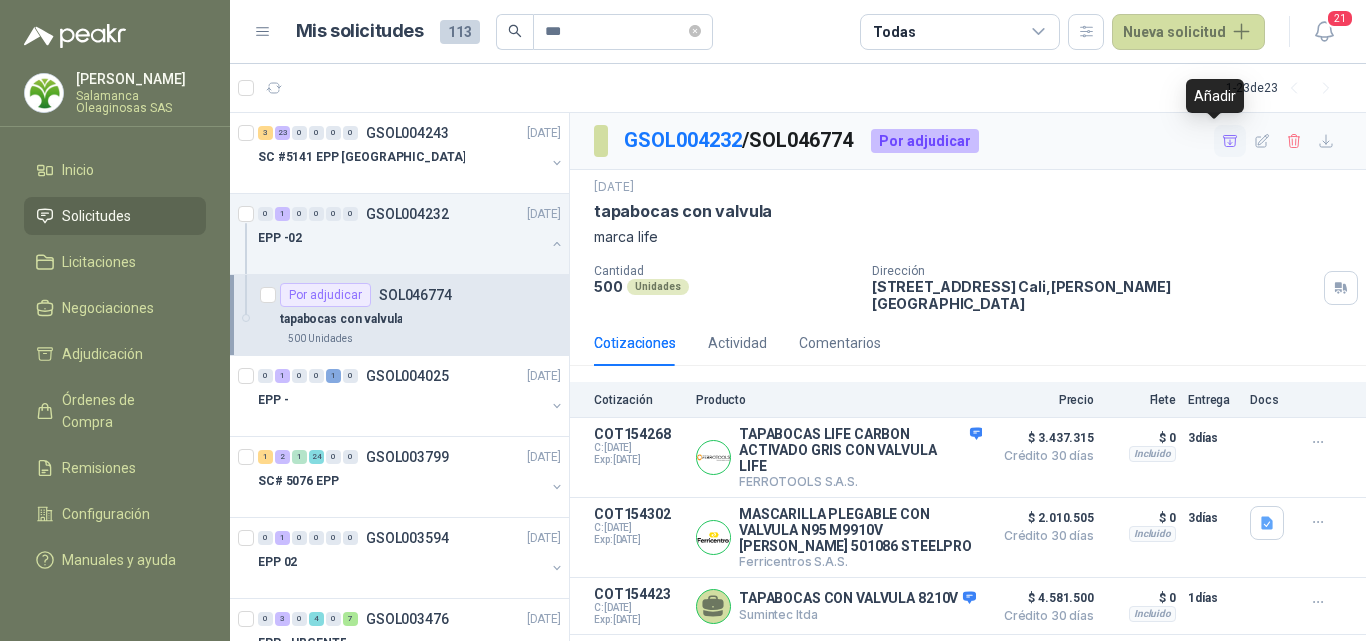click 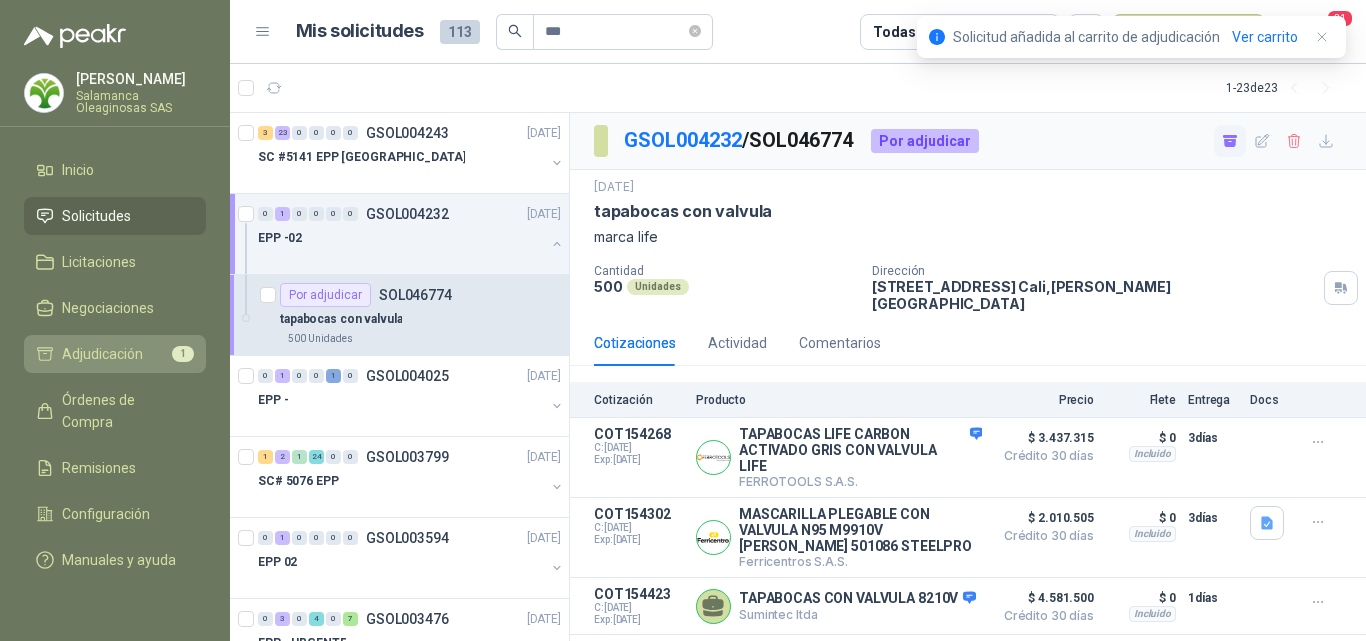 click on "Adjudicación" at bounding box center (102, 354) 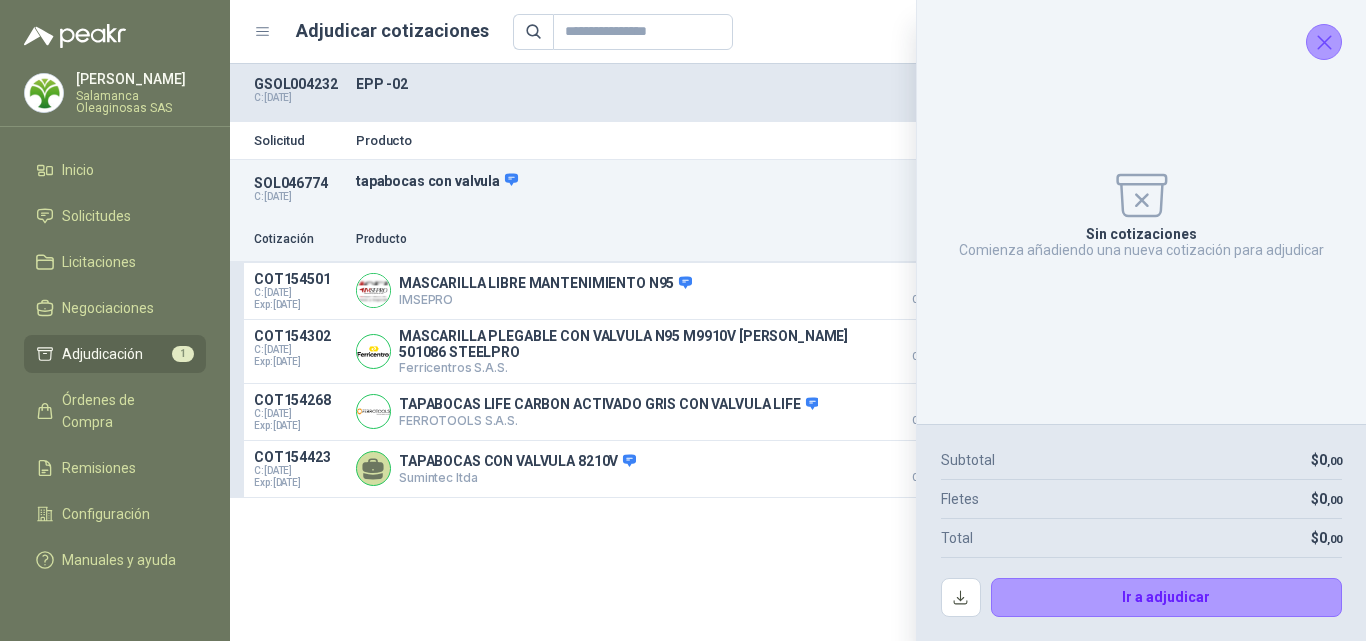 click 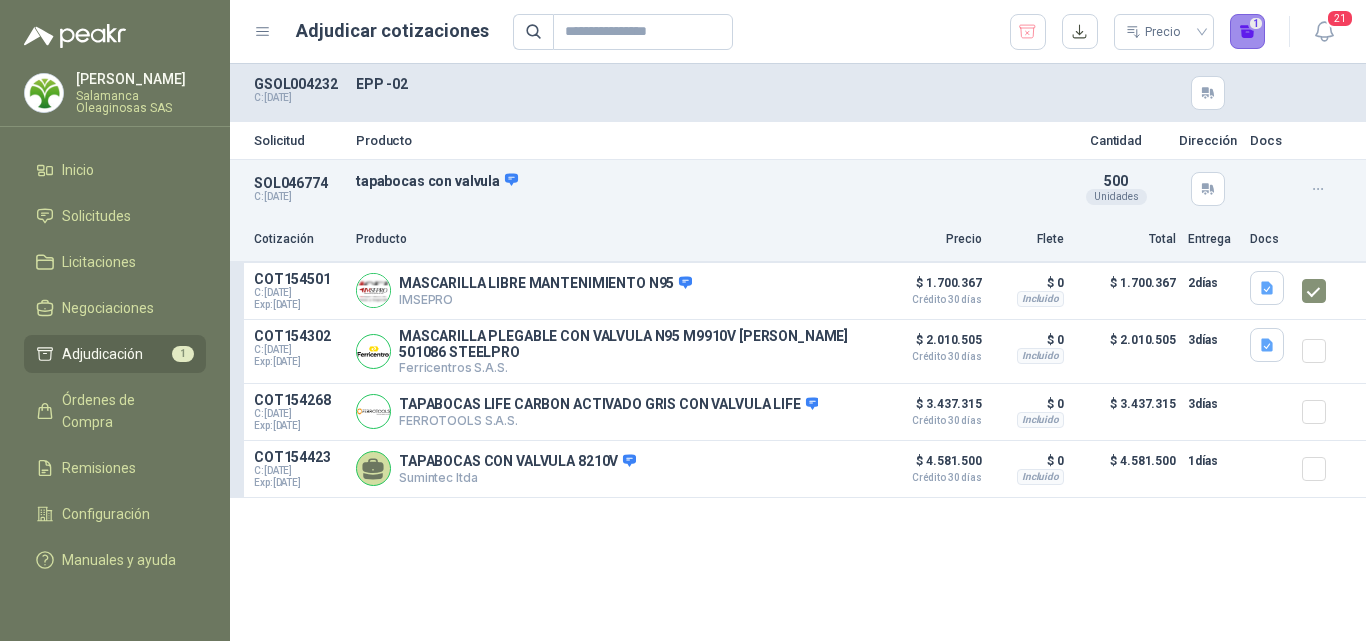 click on "1" at bounding box center [1248, 32] 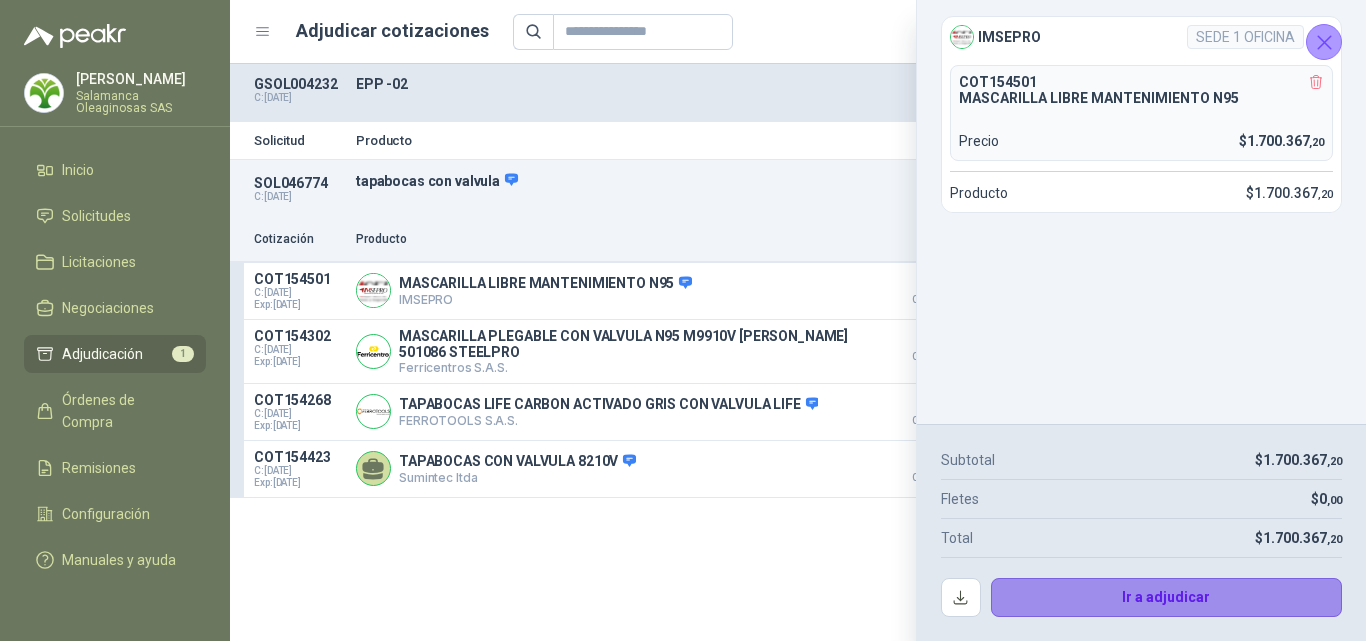 click on "Ir a adjudicar" at bounding box center (1167, 598) 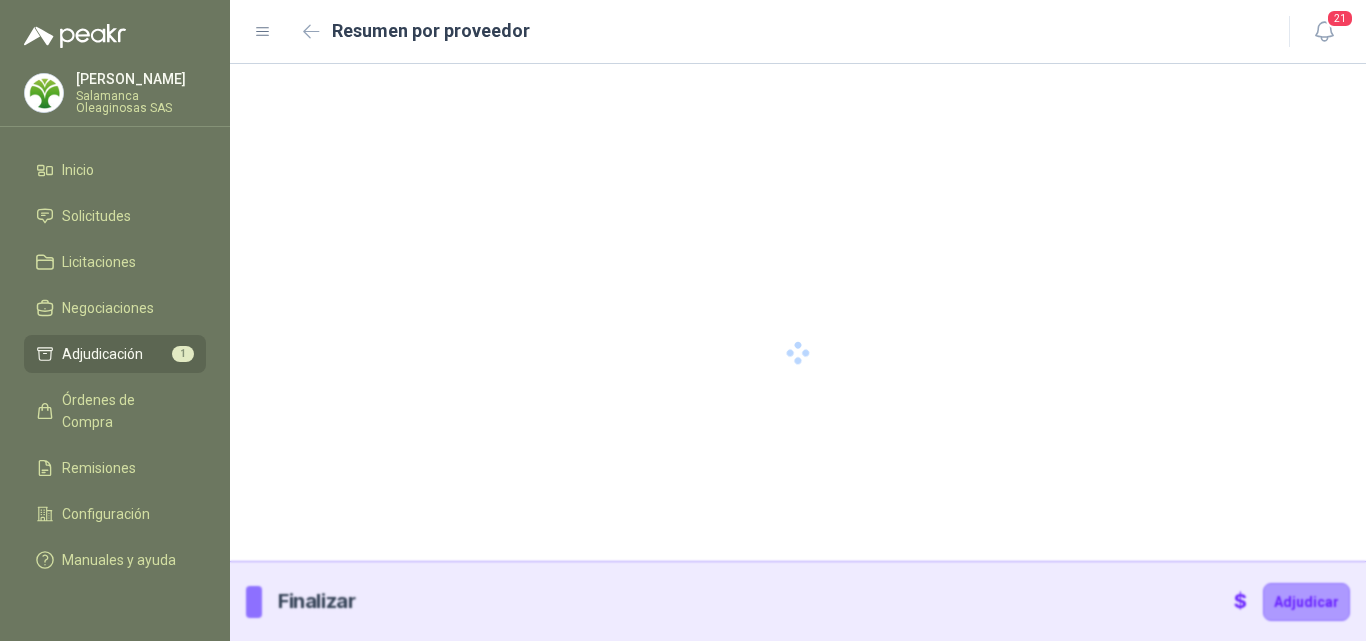 type 